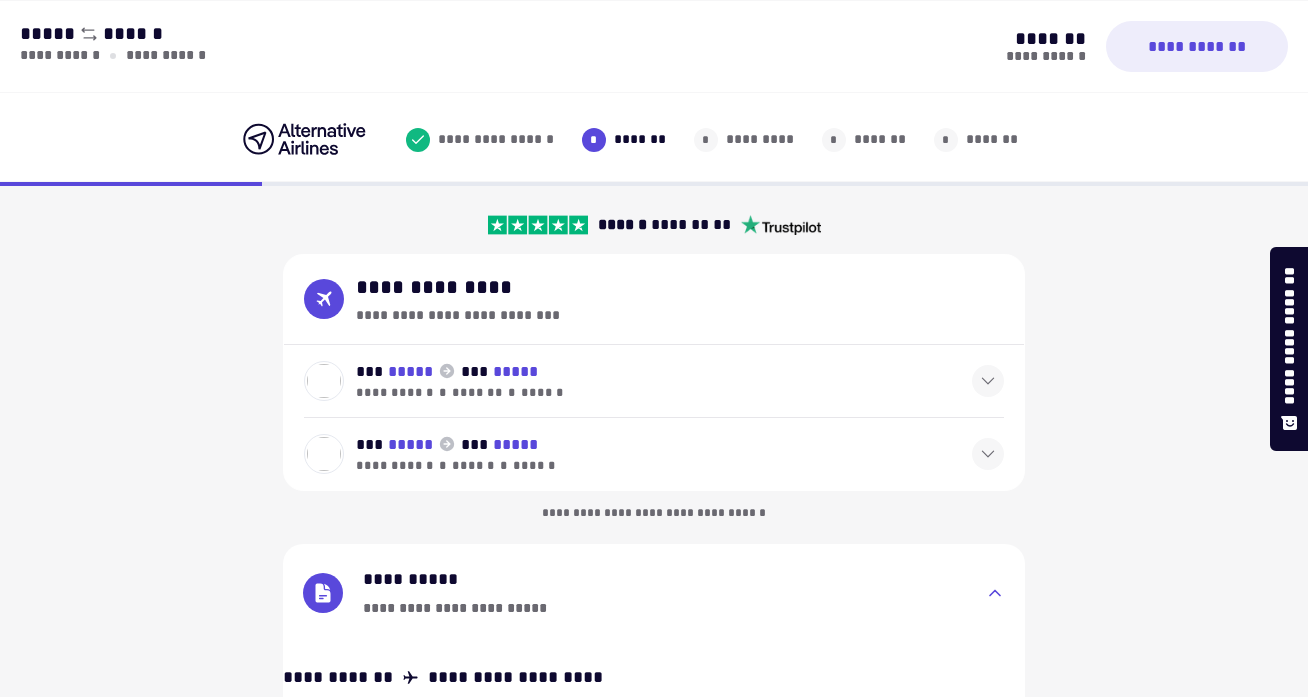 select on "**" 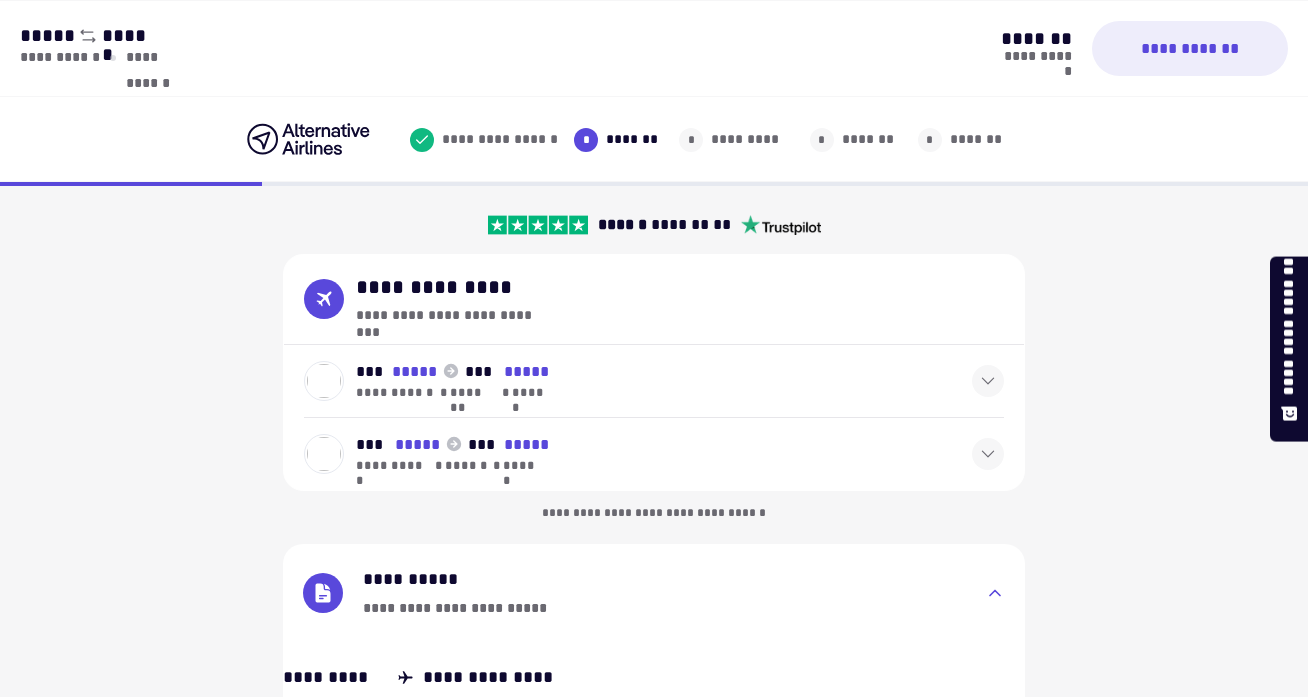 scroll, scrollTop: 544, scrollLeft: 0, axis: vertical 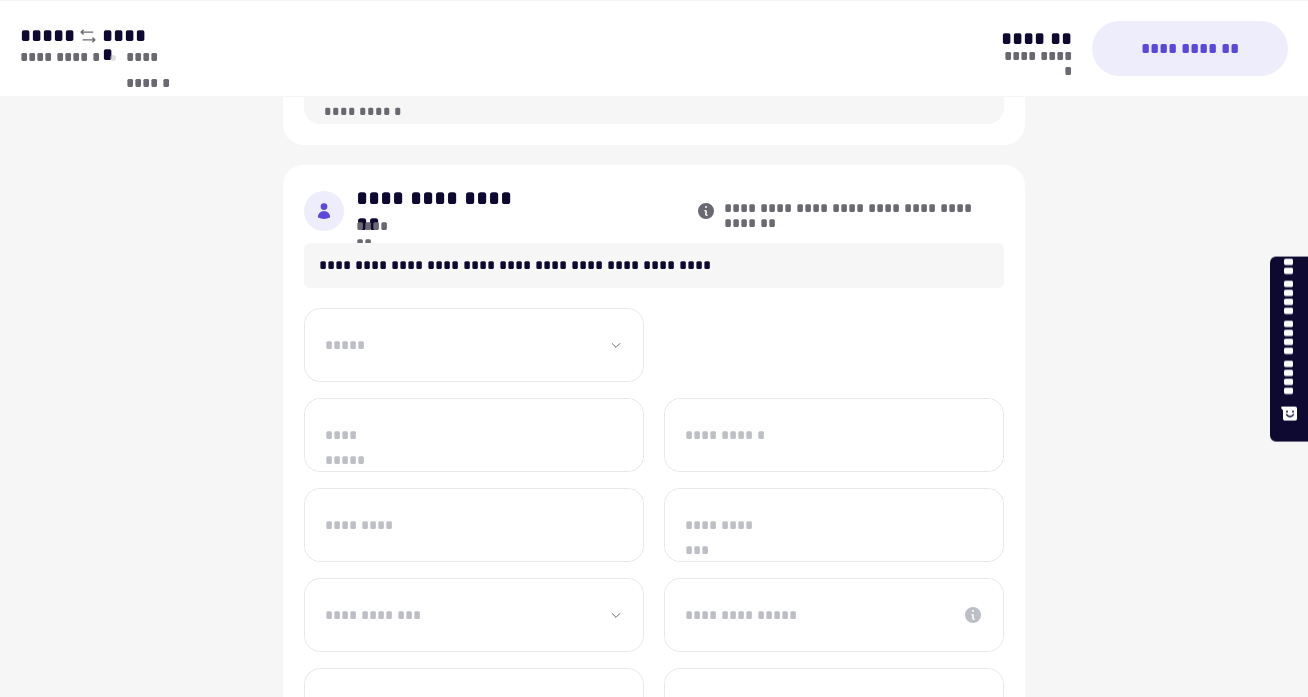 click on "**********" at bounding box center [474, 345] 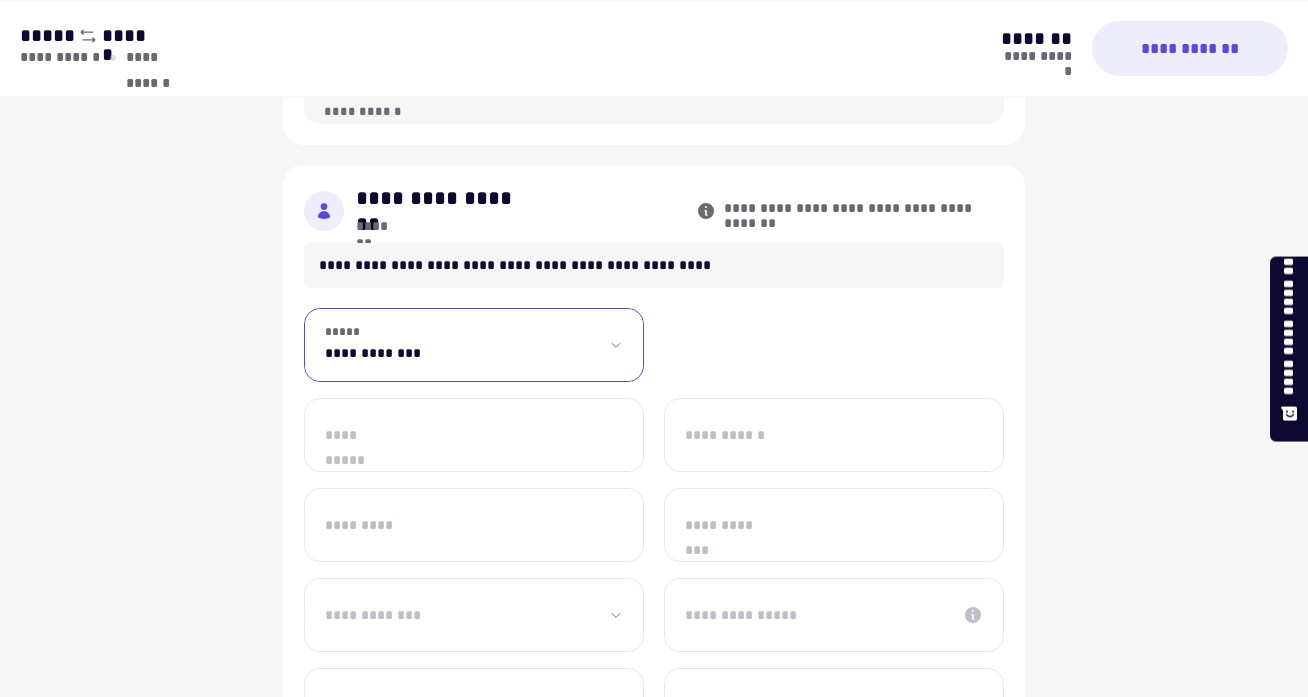 select on "**" 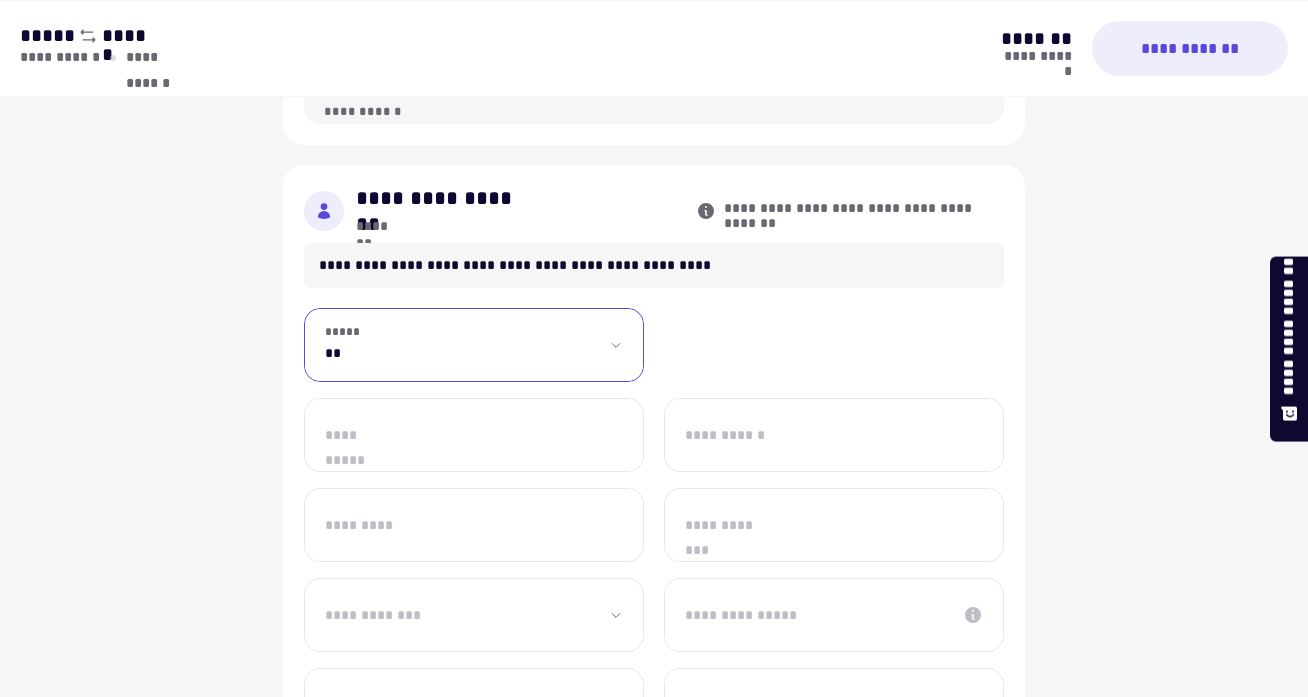click on "**********" at bounding box center [474, 435] 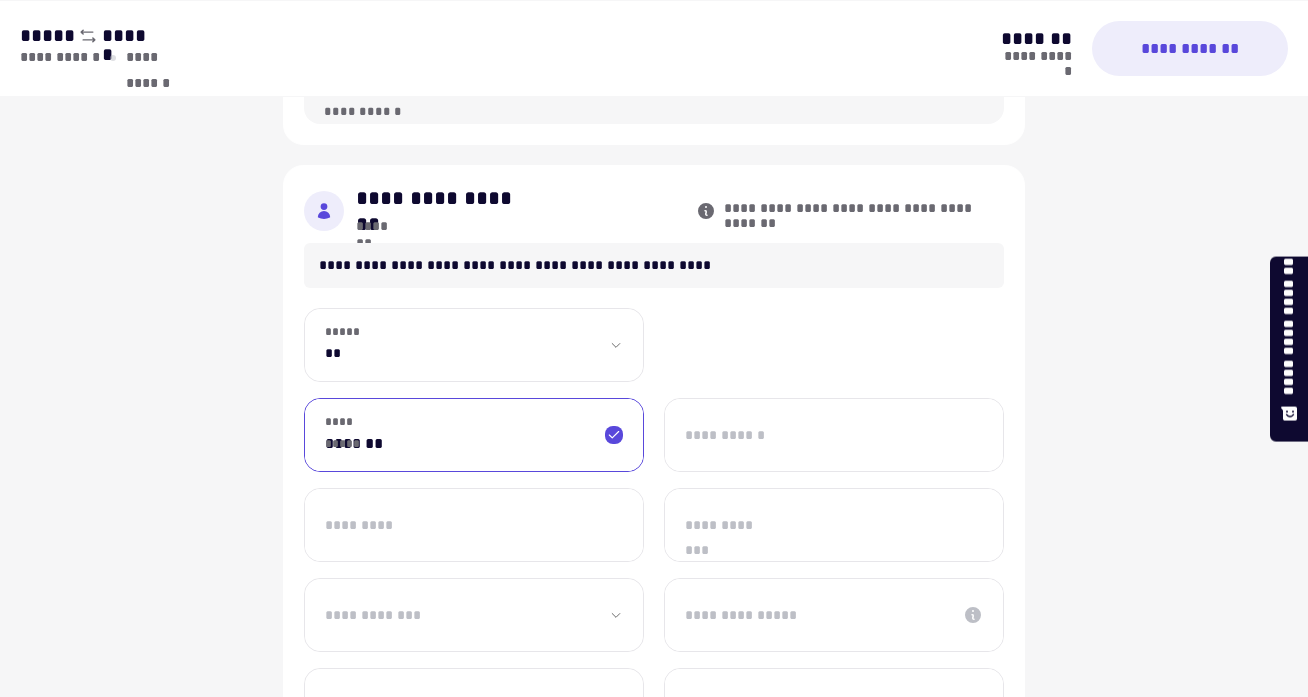 type on "*******" 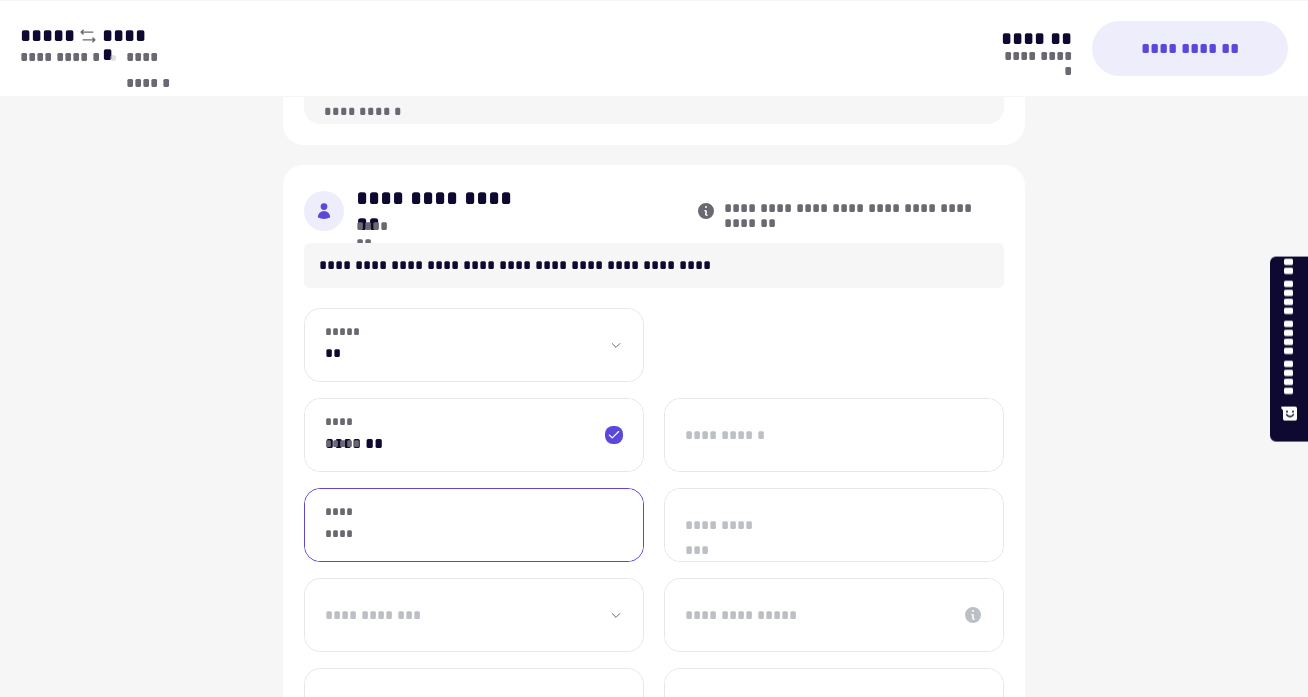click on "*********" at bounding box center (474, 525) 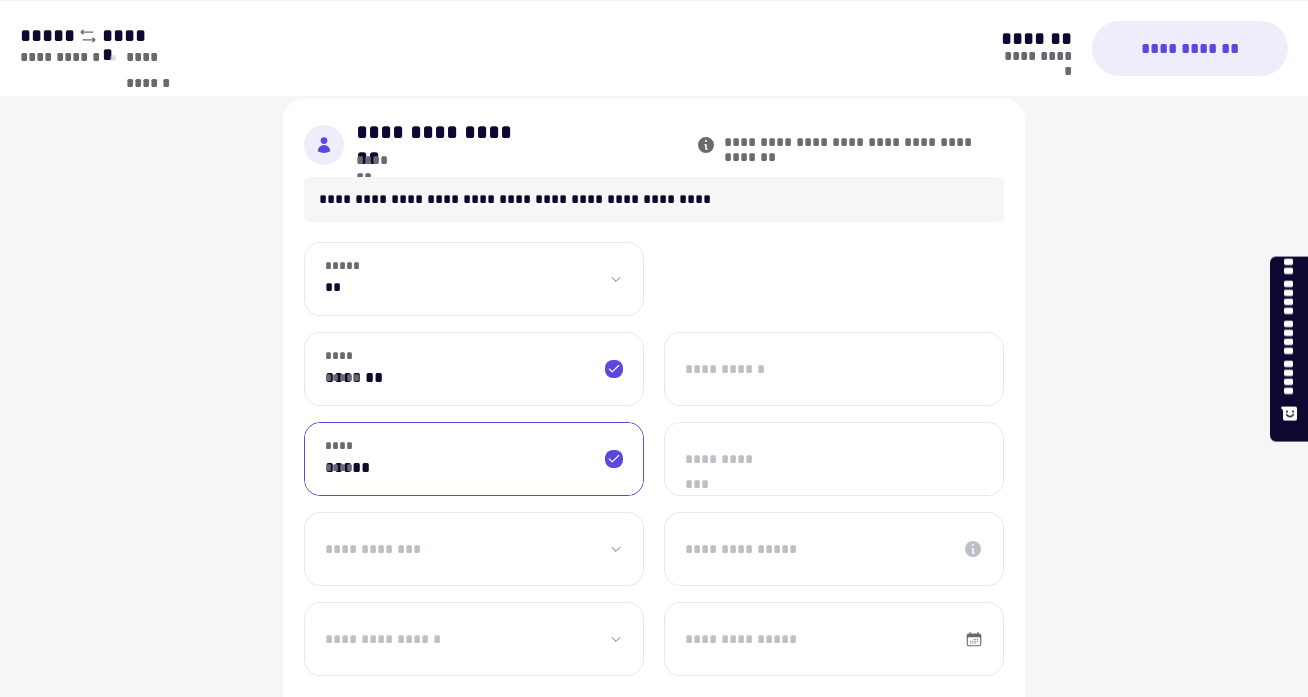 scroll, scrollTop: 1578, scrollLeft: 0, axis: vertical 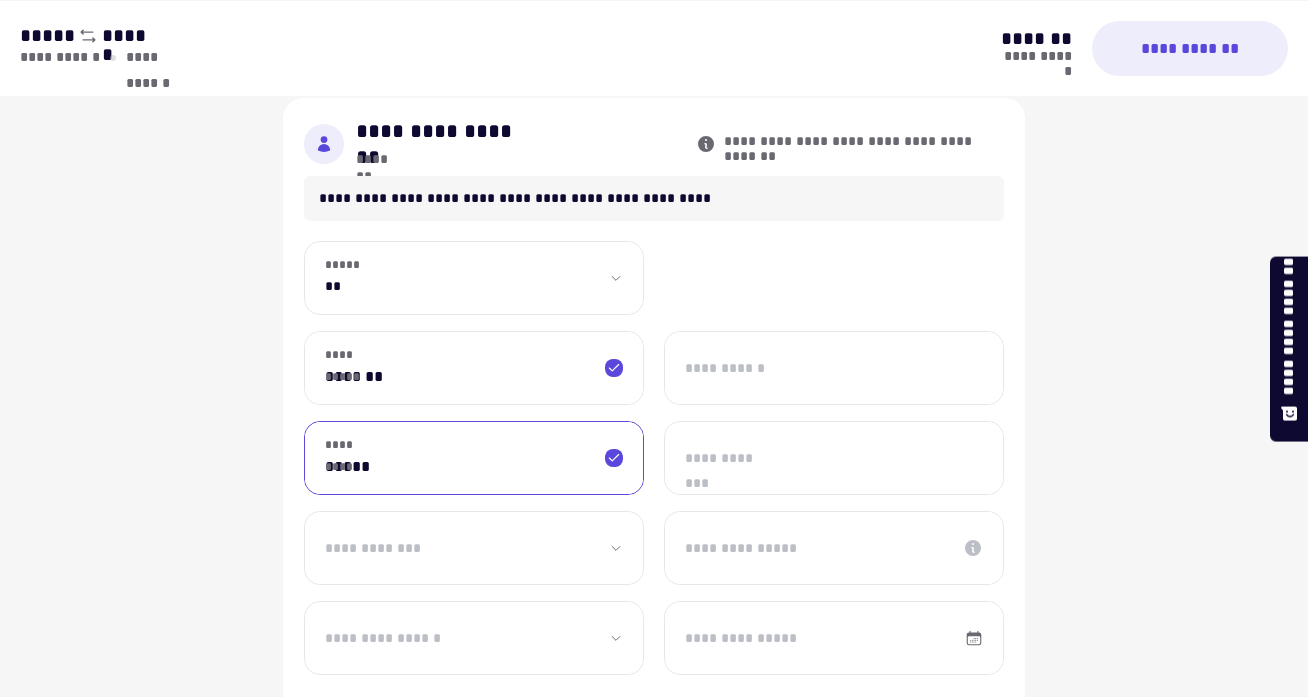 type on "*****" 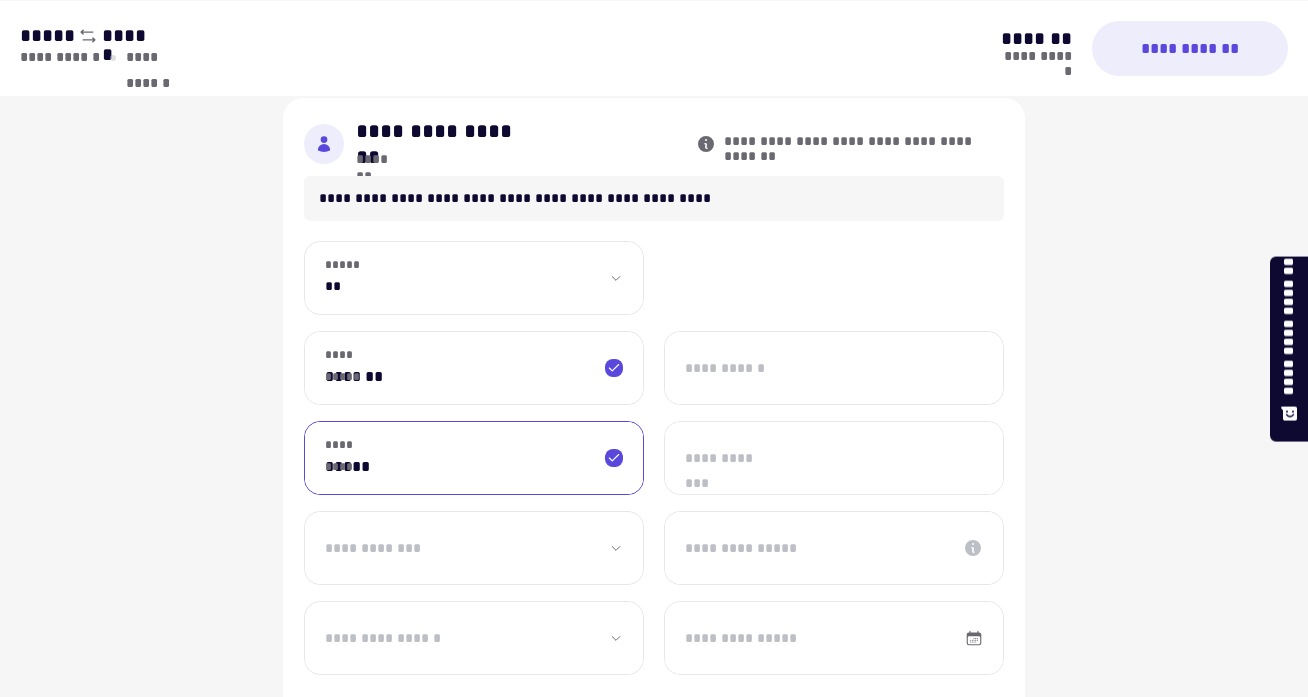 click on "**********" at bounding box center (474, 548) 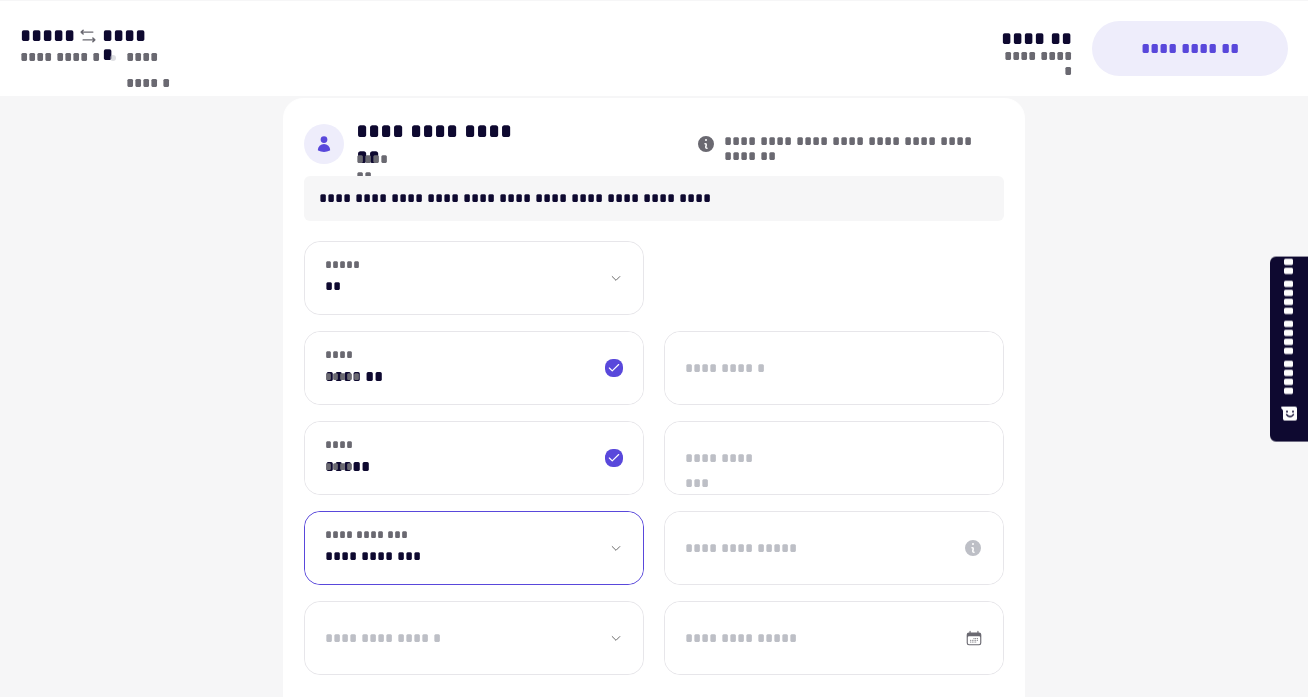select on "********" 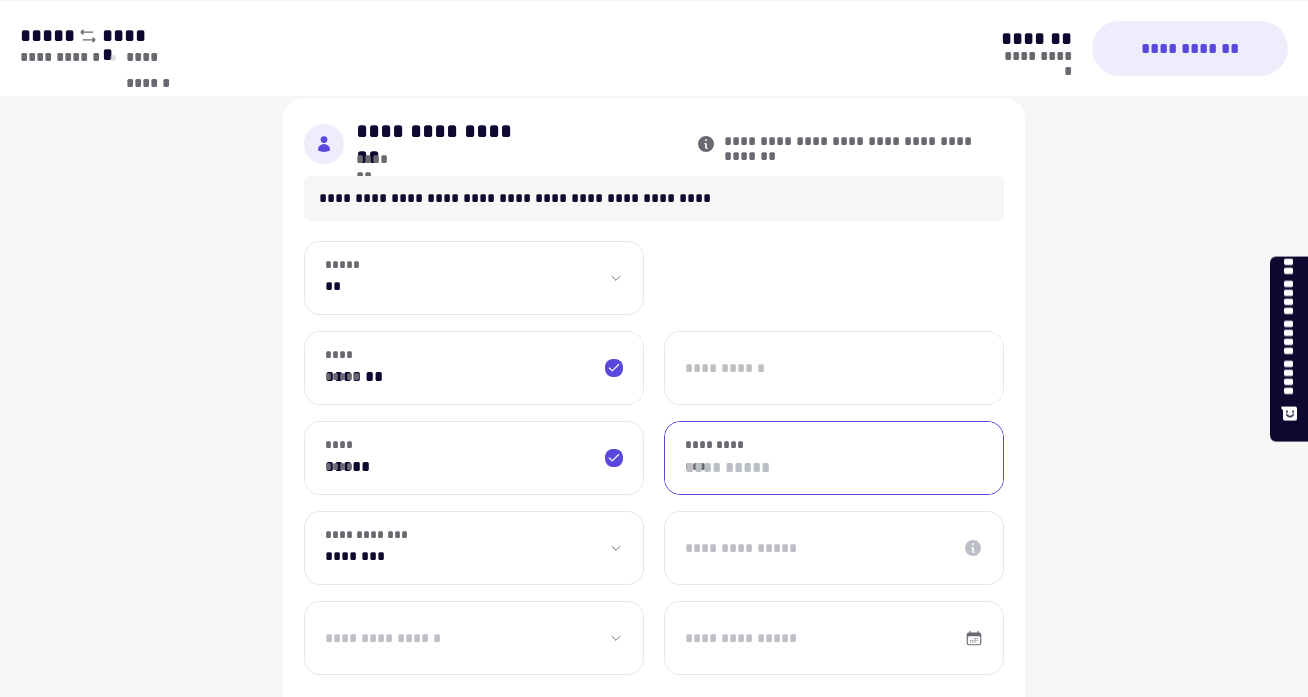 click on "**********" at bounding box center [834, 458] 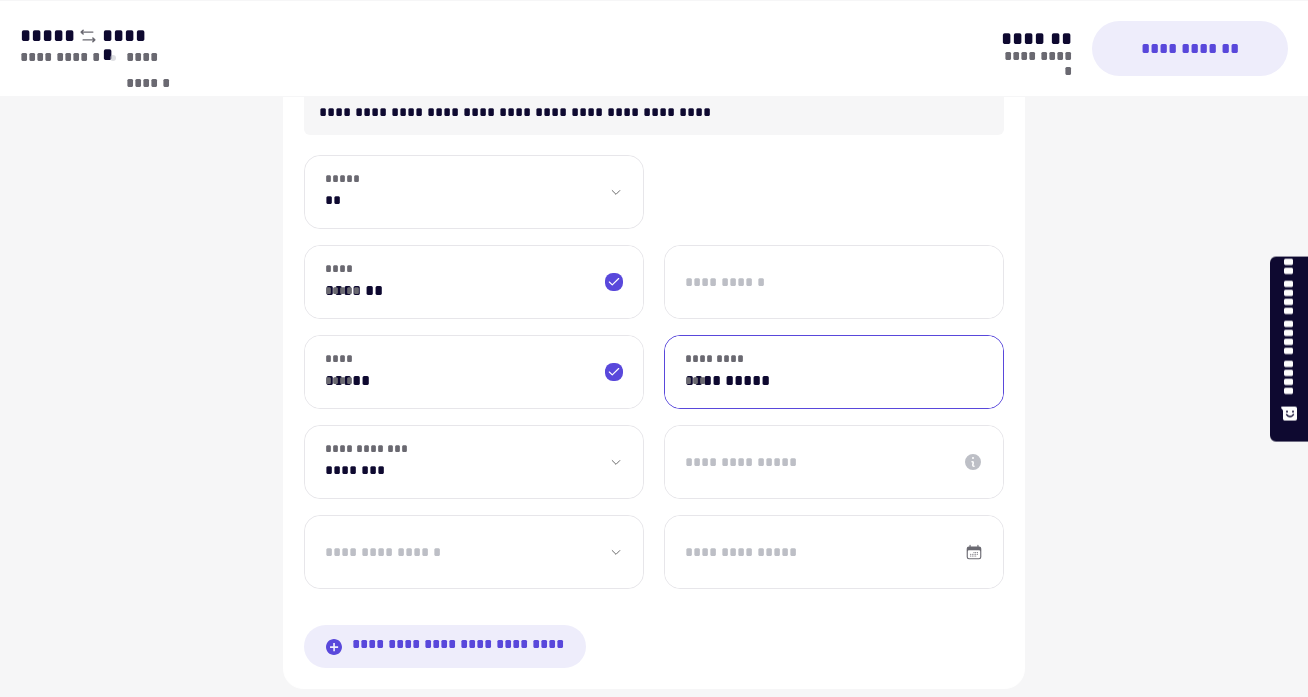 scroll, scrollTop: 1670, scrollLeft: 0, axis: vertical 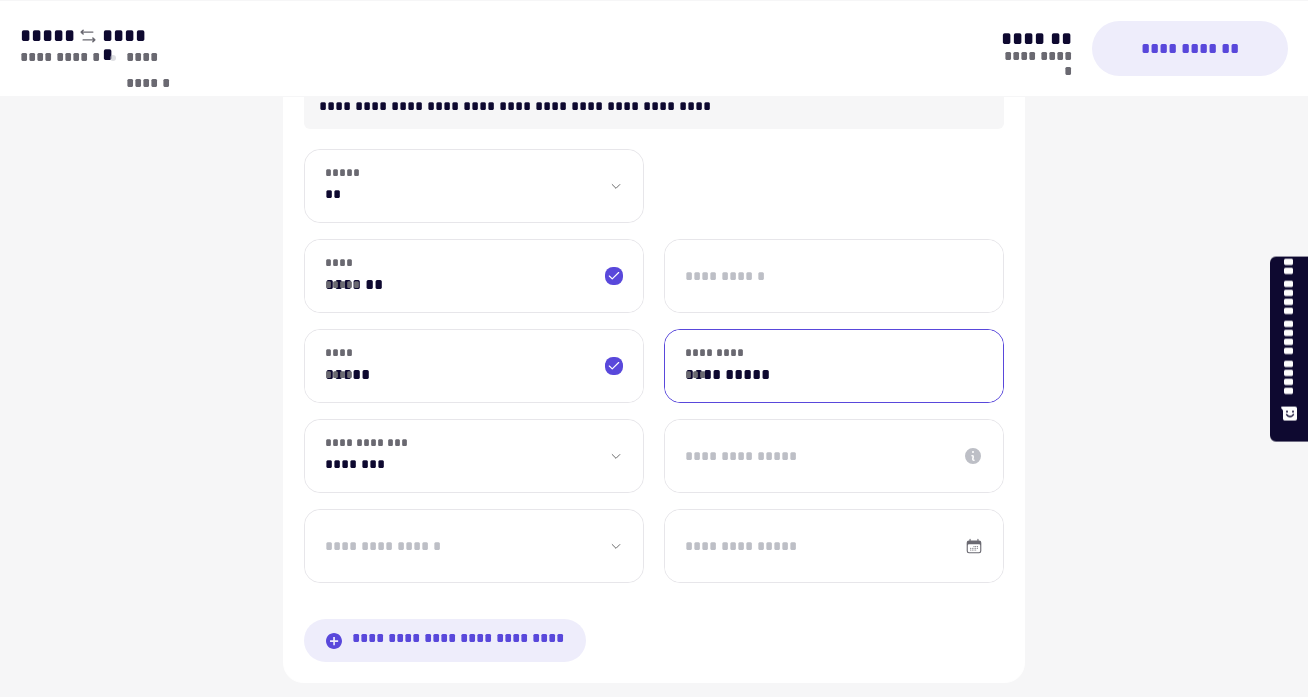 type on "**********" 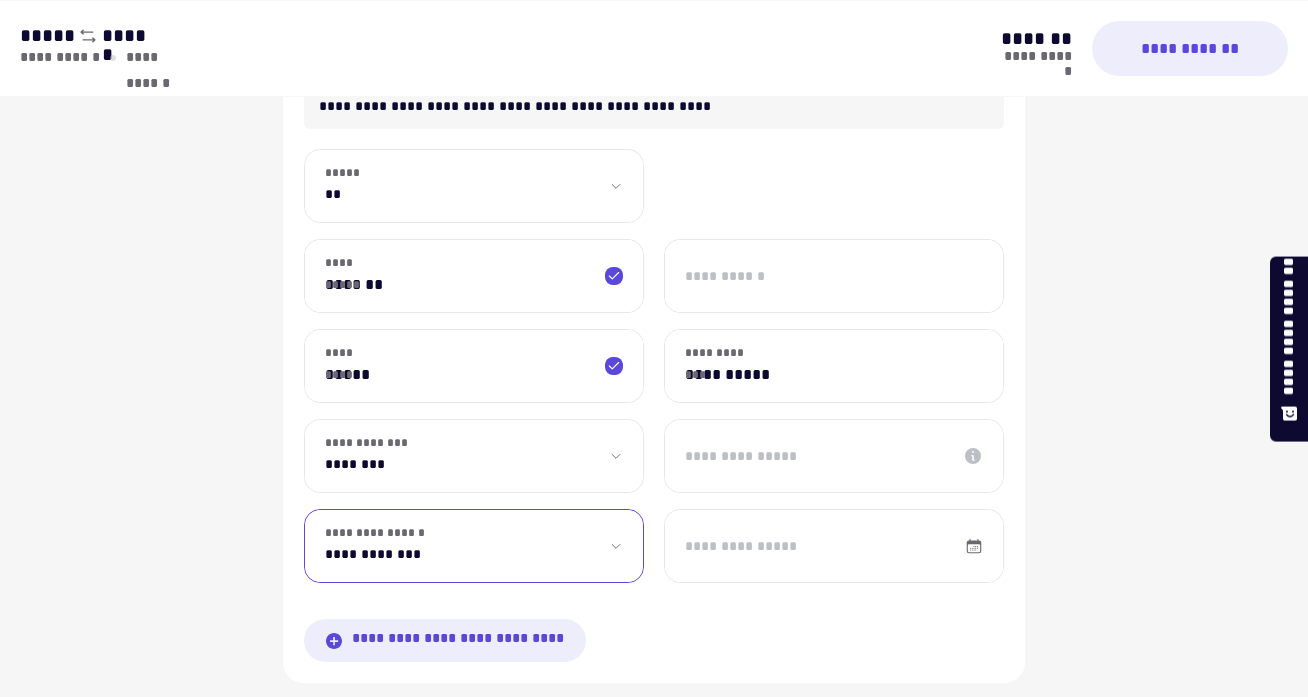 select on "**" 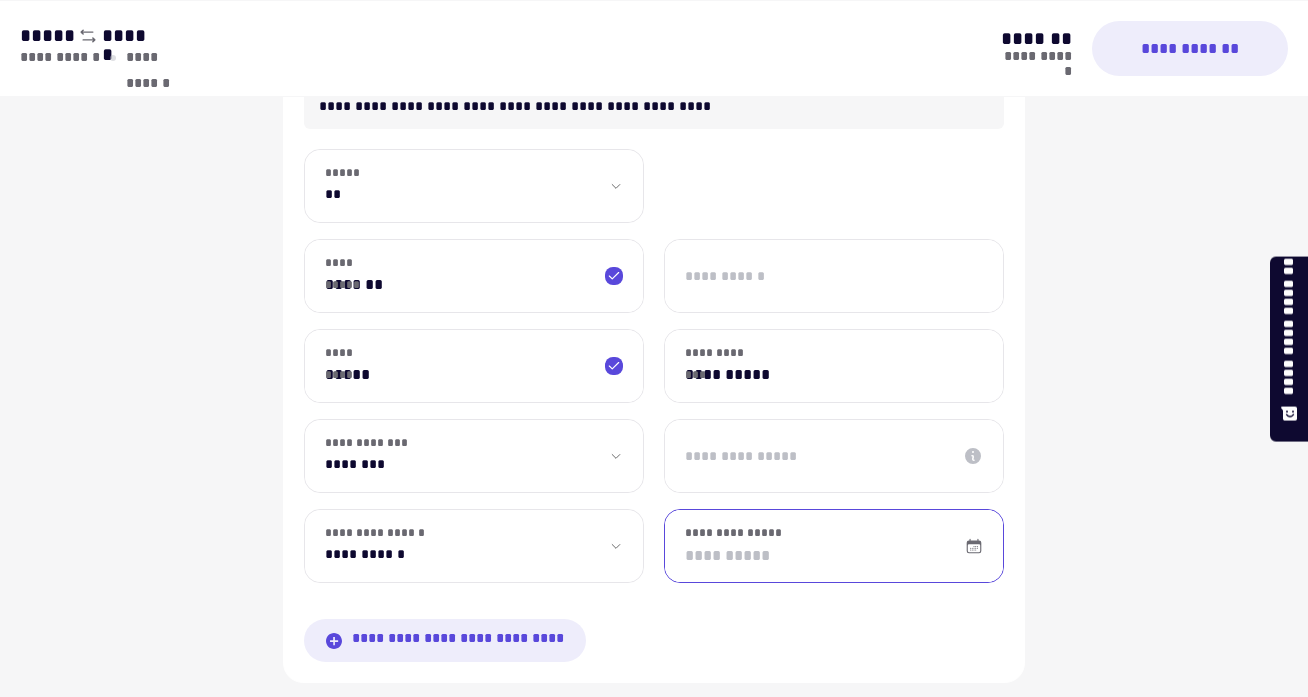 click on "**********" at bounding box center (834, 546) 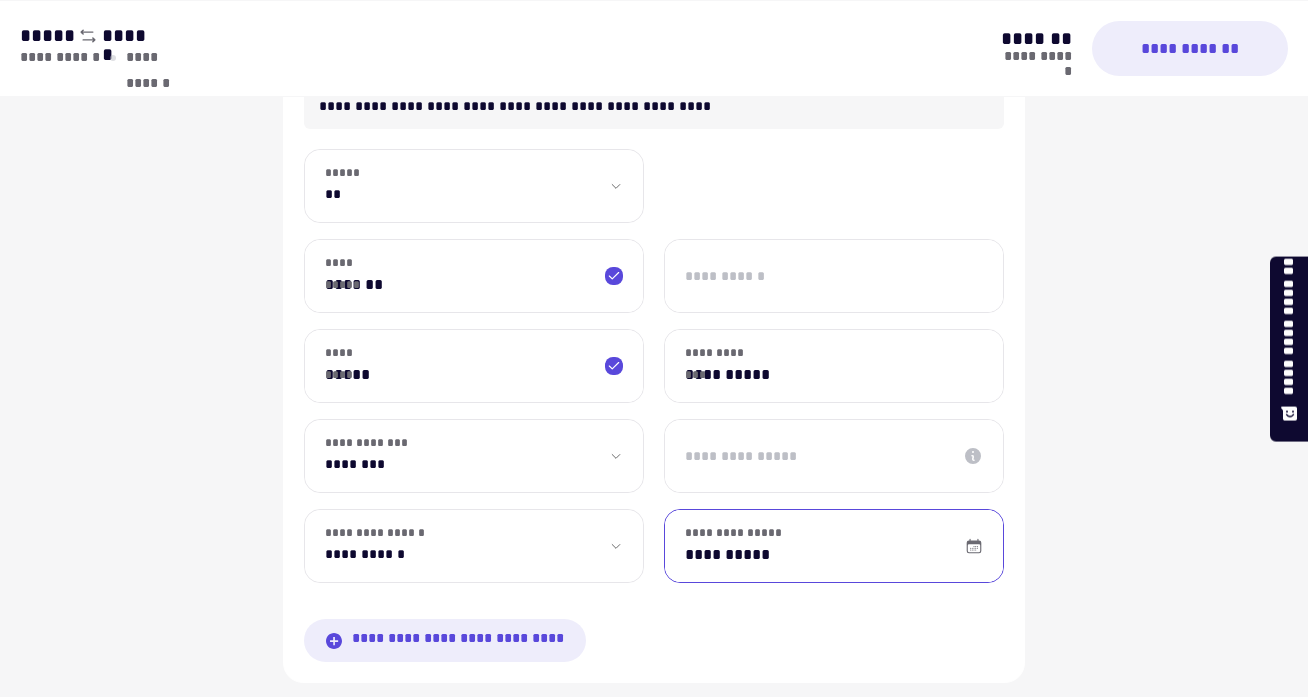 type on "**********" 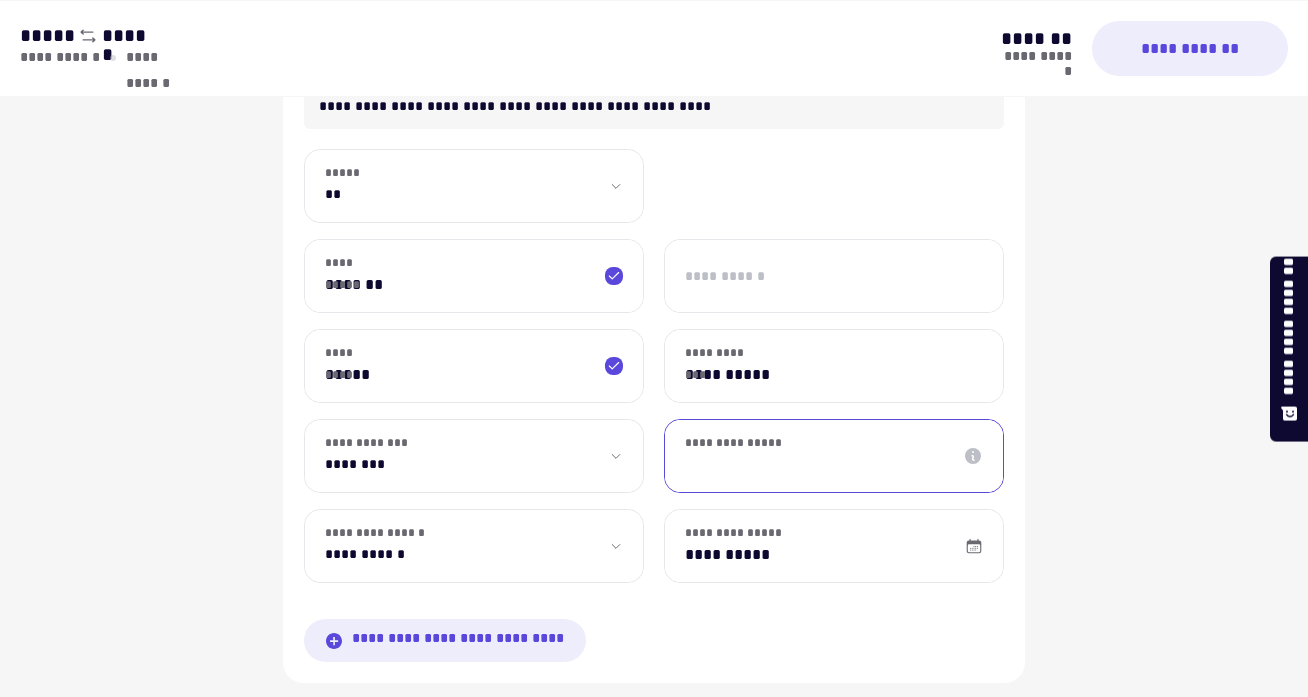 click on "**********" at bounding box center [834, 456] 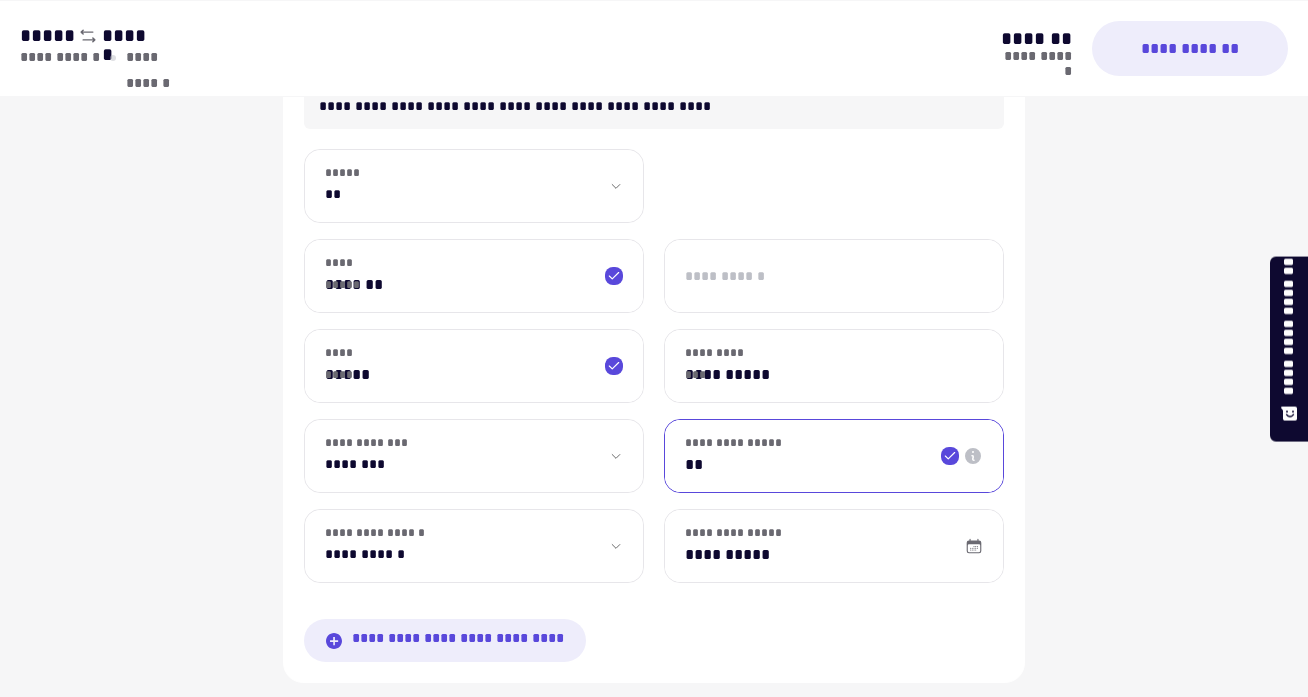 type on "*" 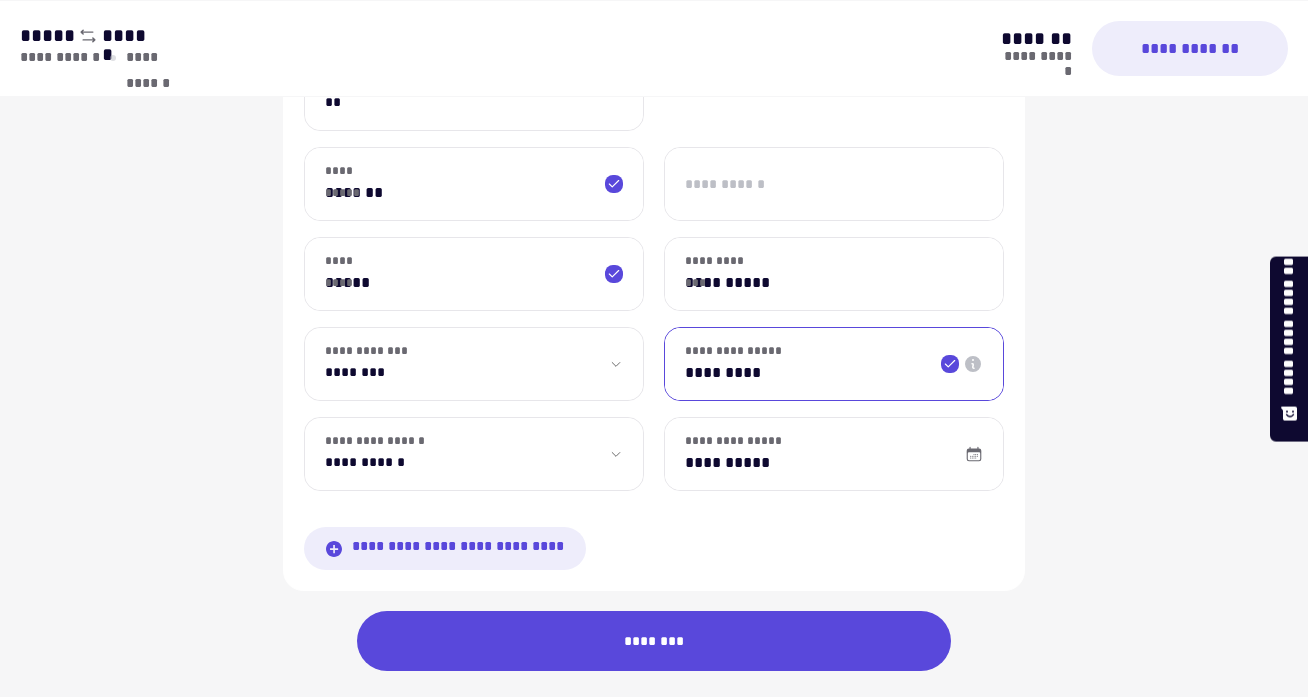 scroll, scrollTop: 1768, scrollLeft: 0, axis: vertical 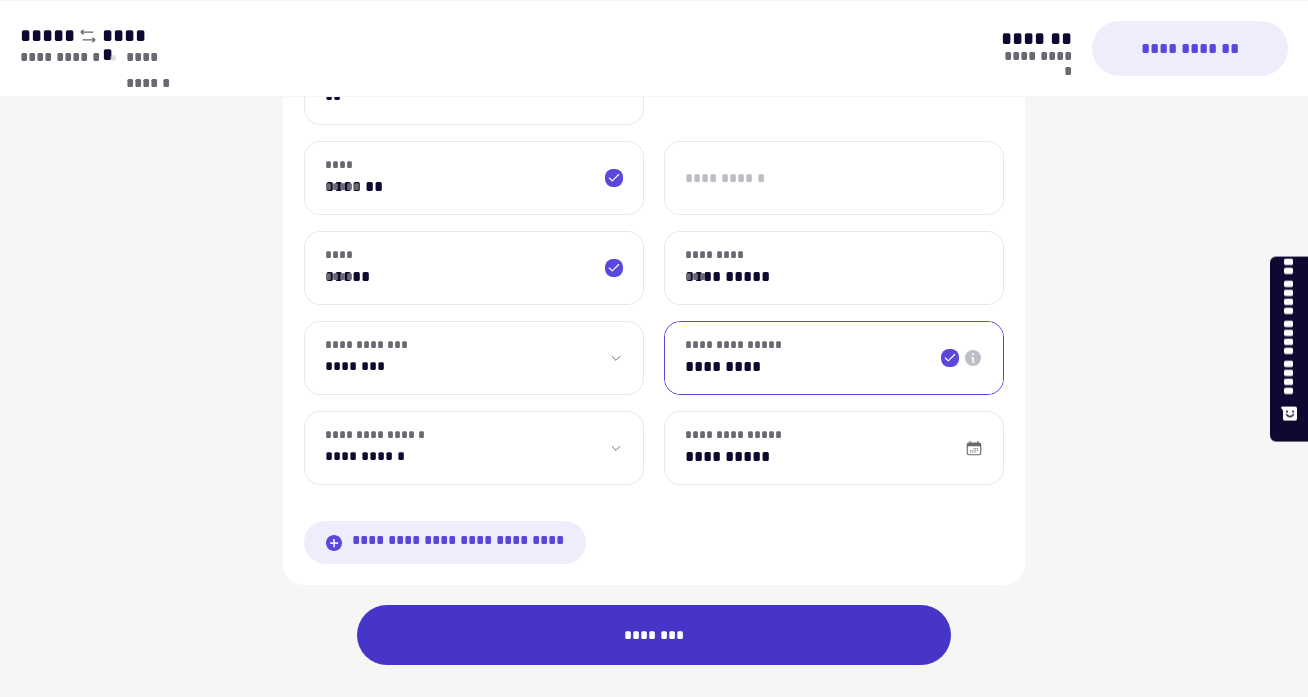 type on "*********" 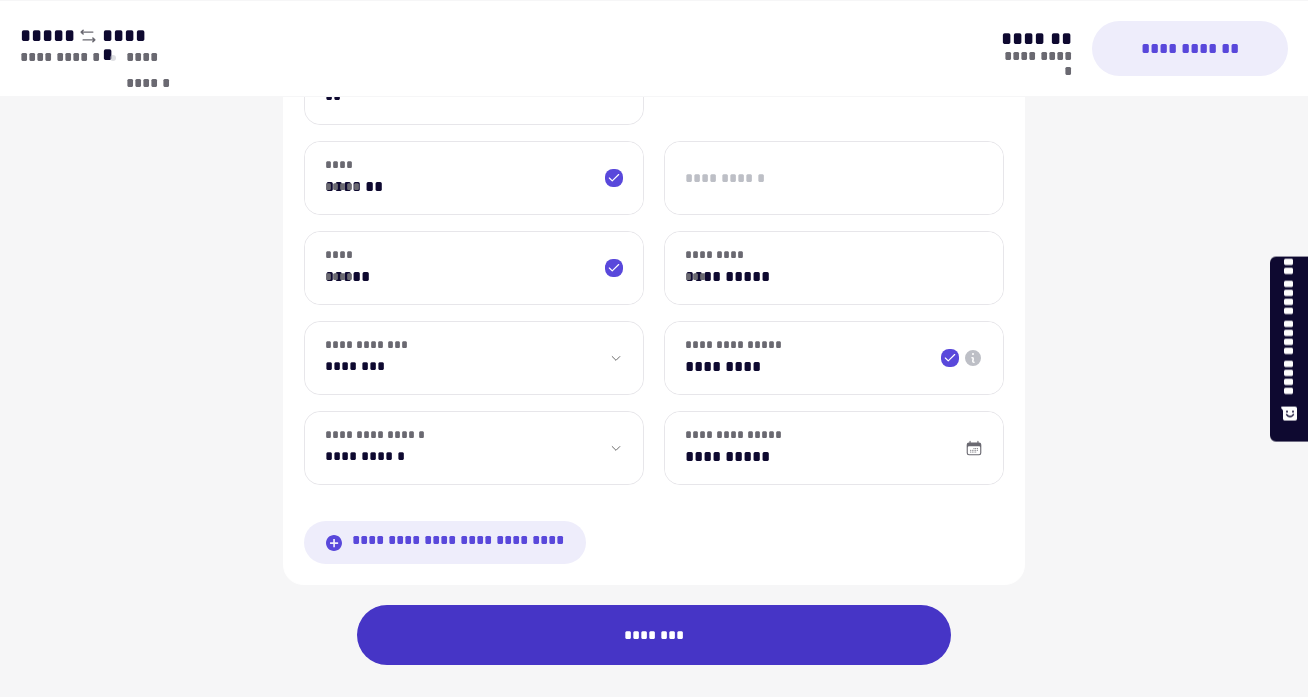 click on "********" at bounding box center [654, 635] 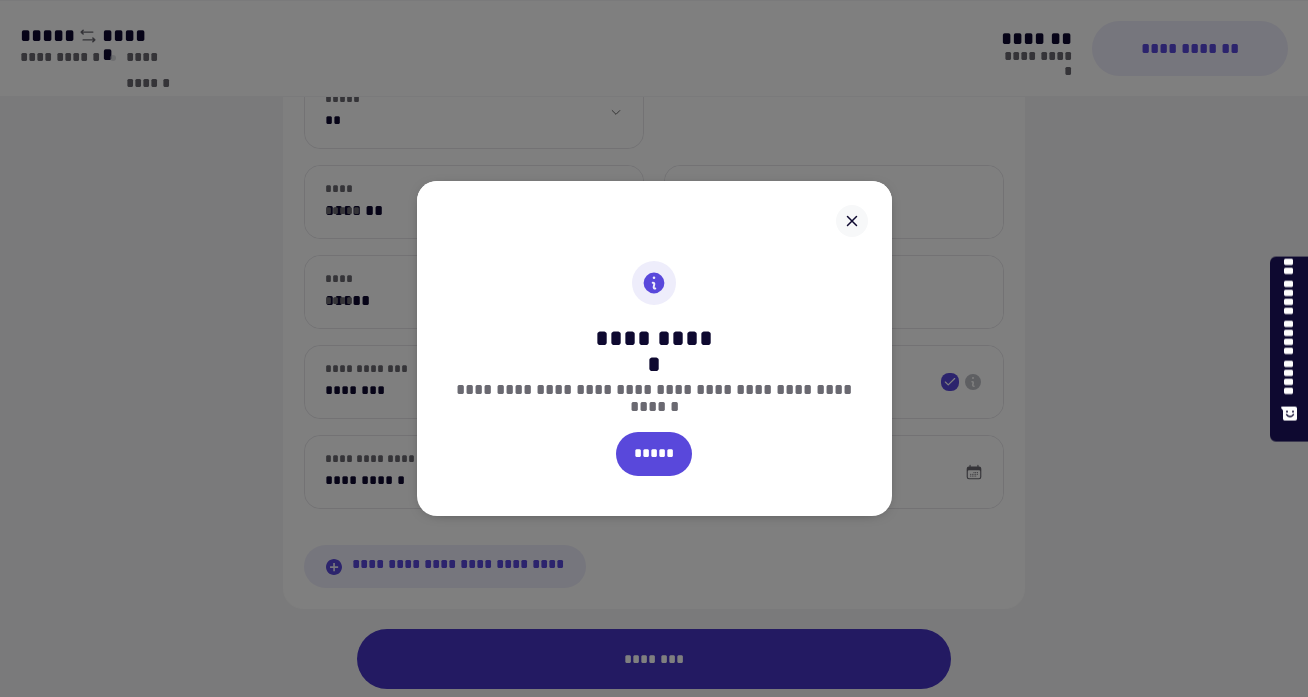 scroll, scrollTop: 1128, scrollLeft: 0, axis: vertical 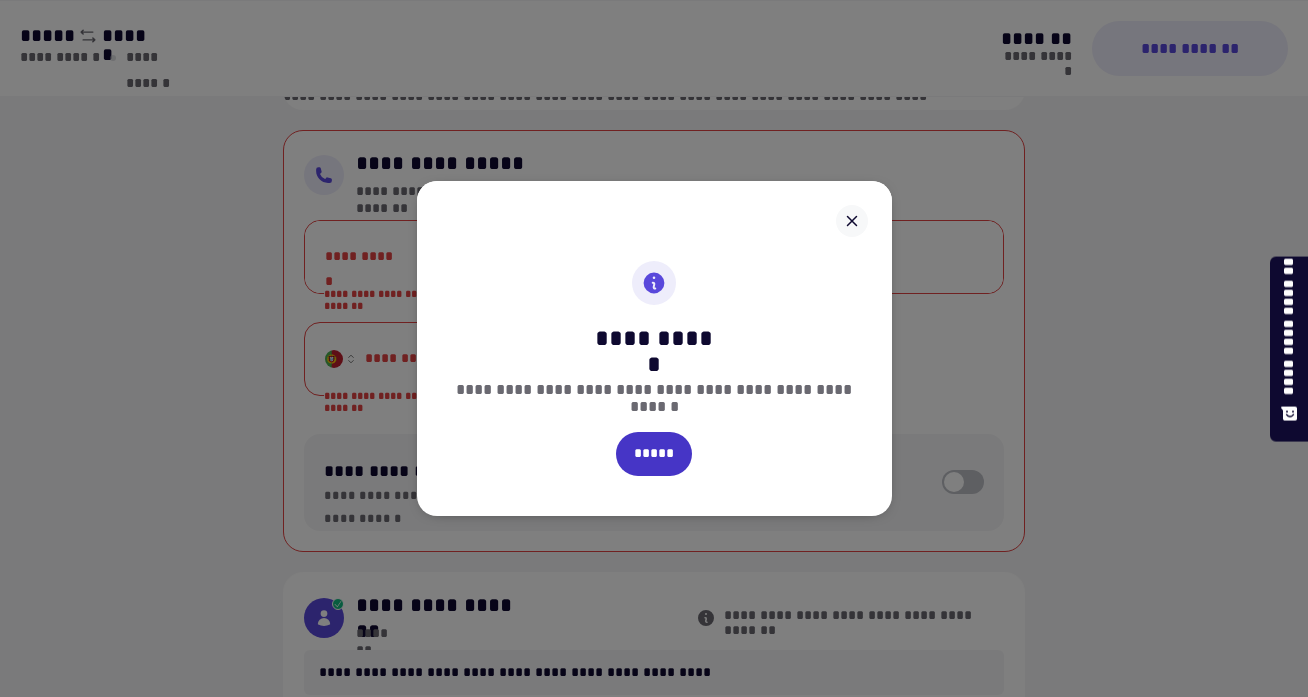 click on "*****" at bounding box center [654, 454] 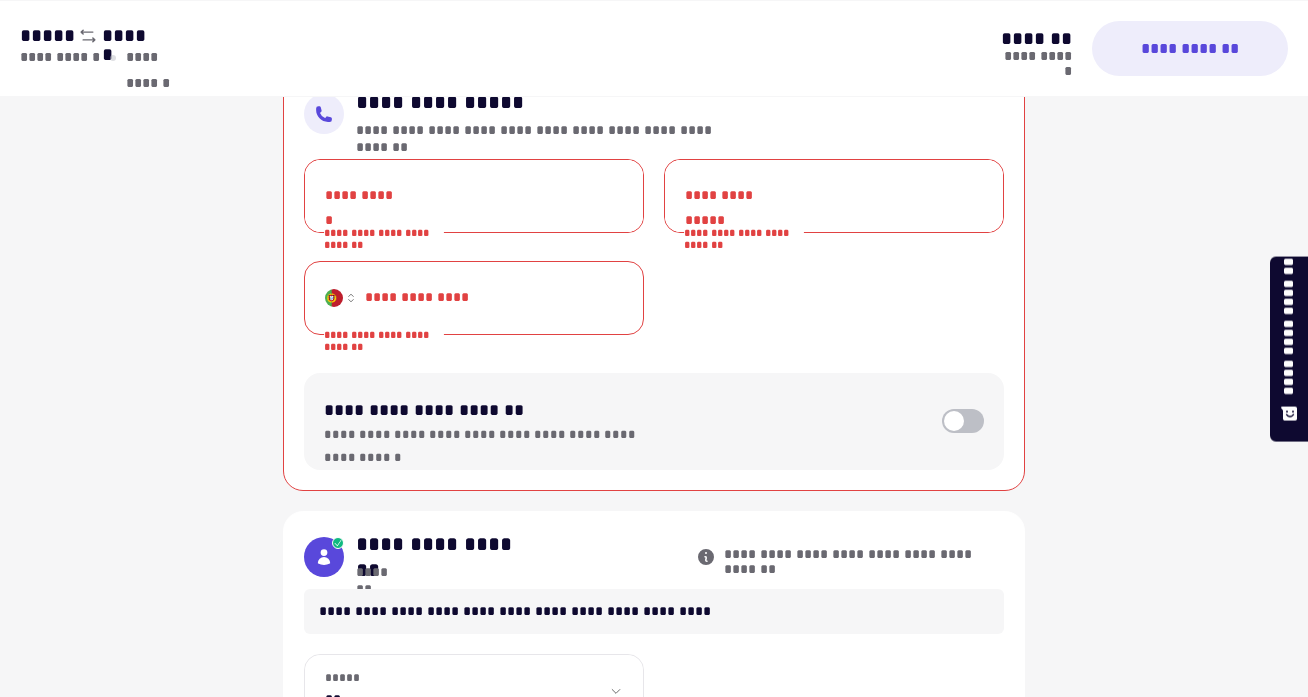 scroll, scrollTop: 1173, scrollLeft: 0, axis: vertical 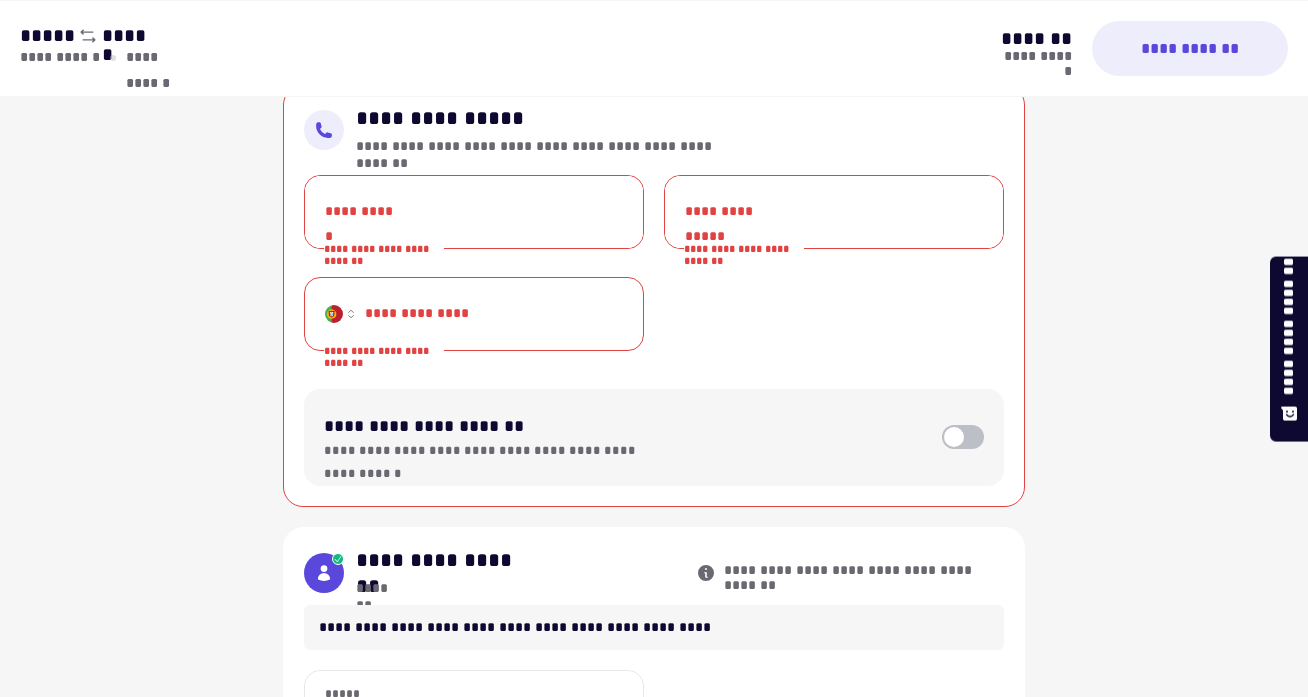 click on "**********" at bounding box center [474, 212] 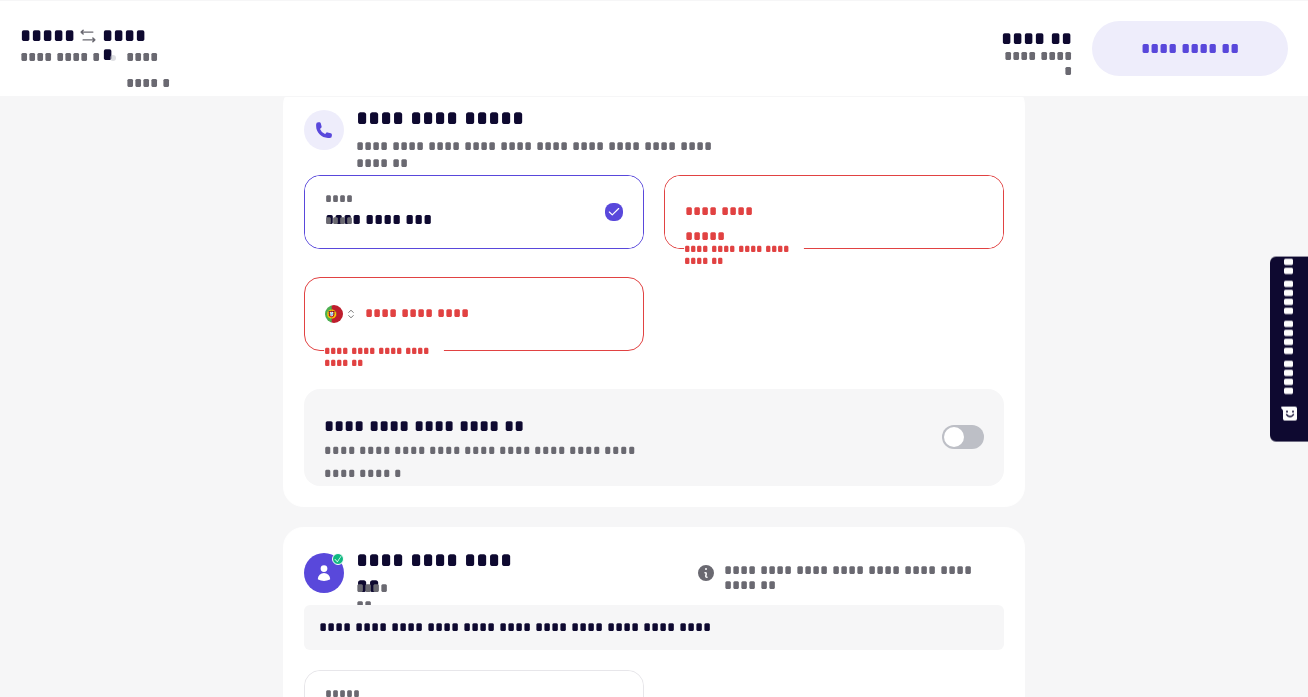 type on "**********" 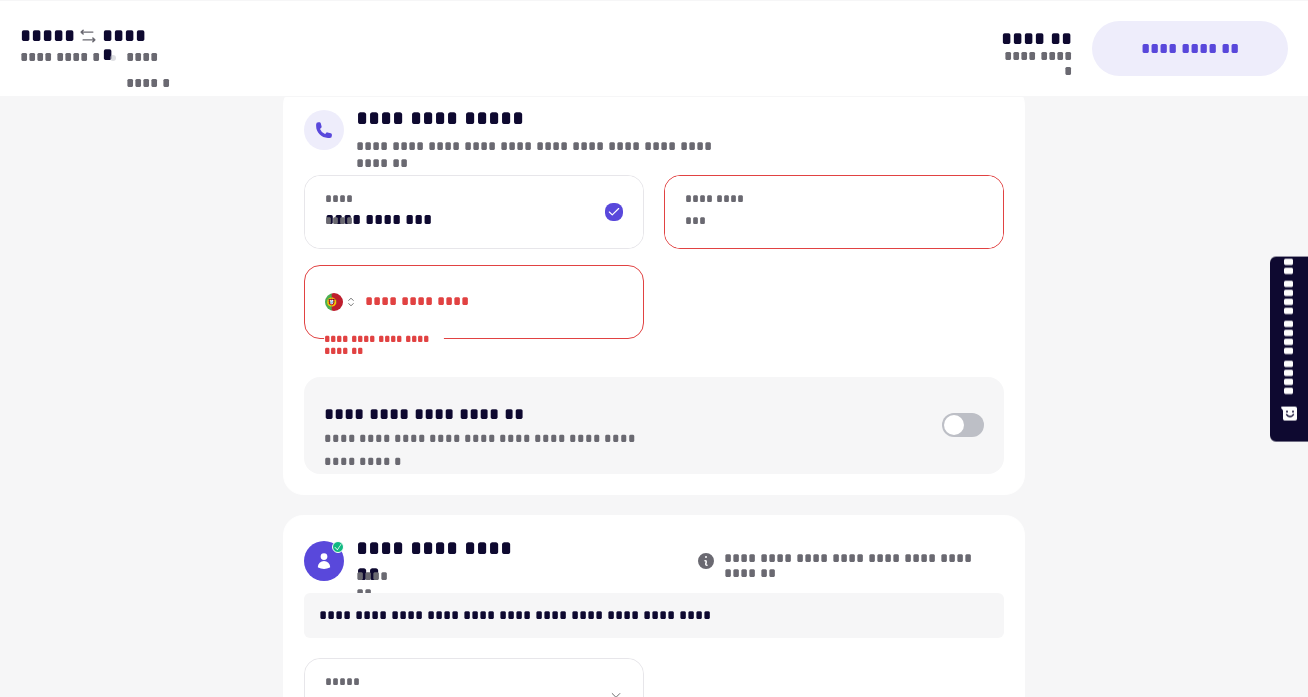 type on "**********" 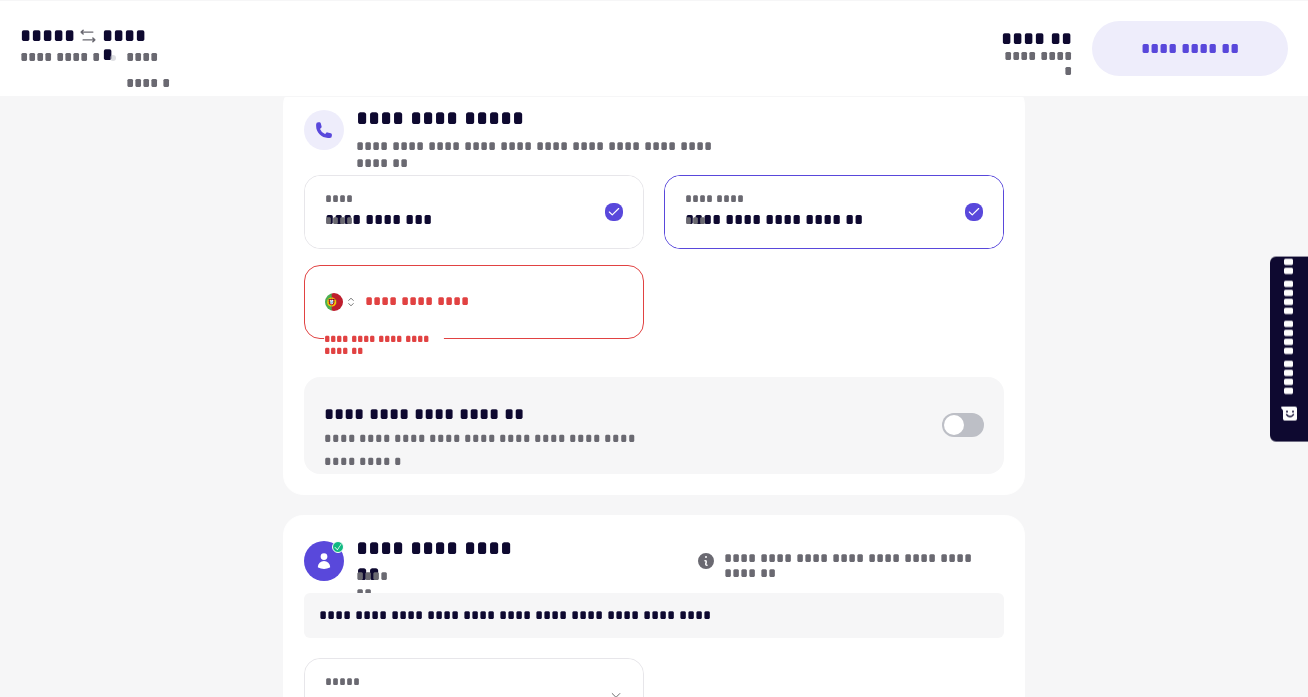 click on "**********" at bounding box center [489, 302] 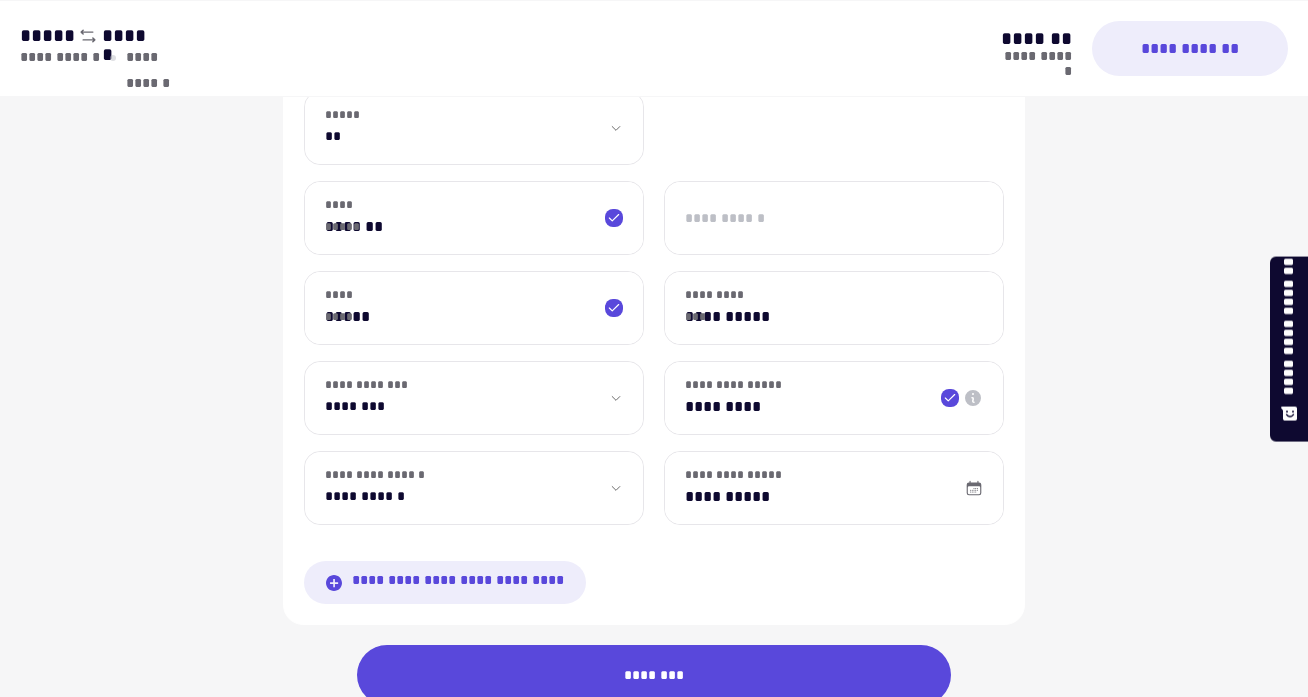 scroll, scrollTop: 1731, scrollLeft: 0, axis: vertical 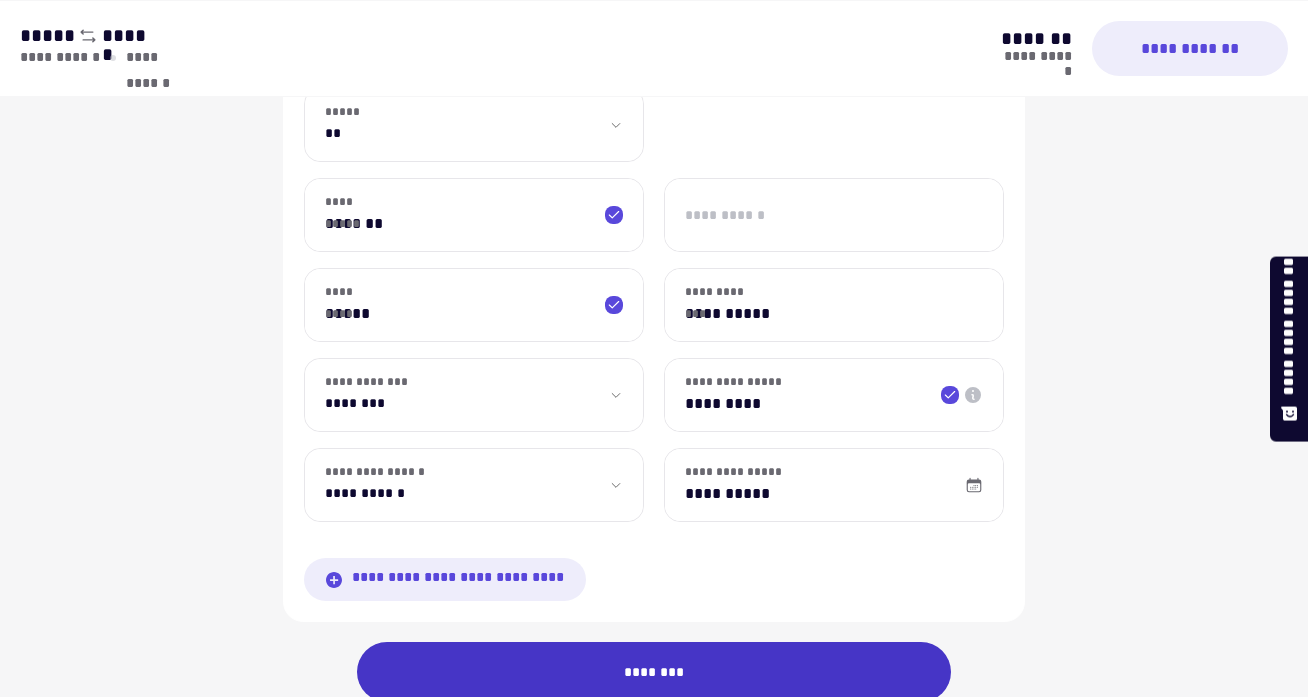 type on "*********" 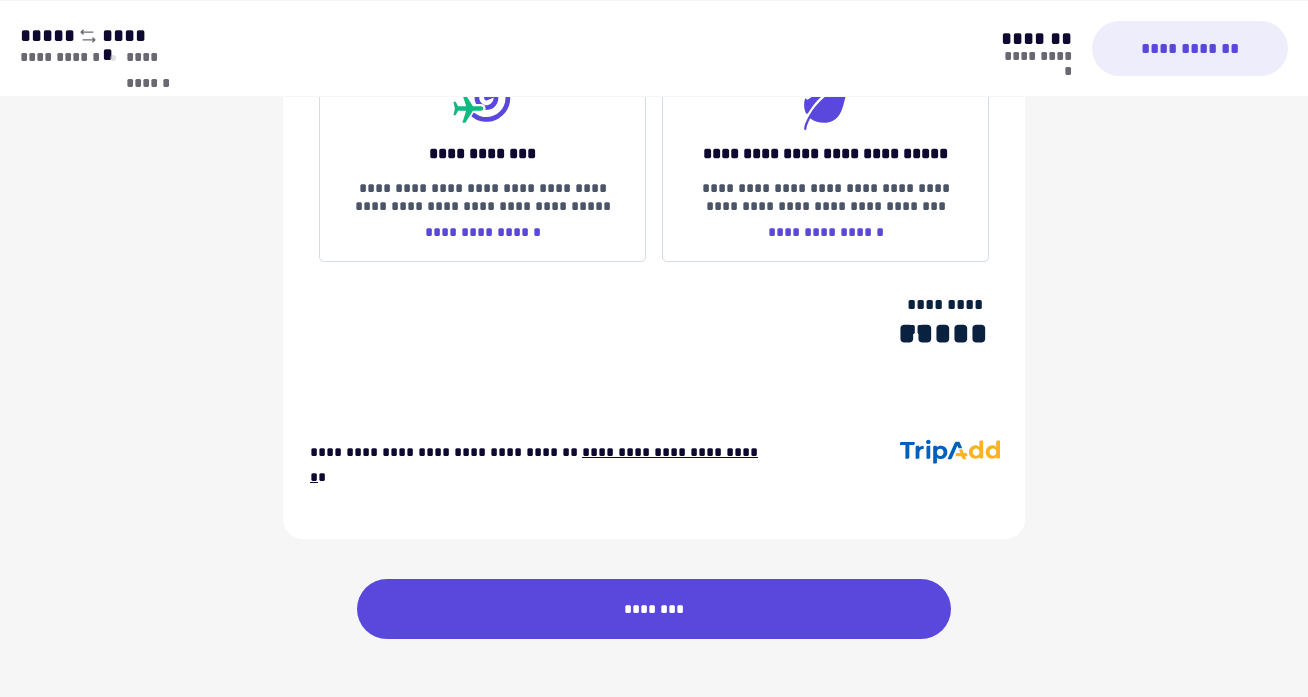 scroll, scrollTop: 2615, scrollLeft: 0, axis: vertical 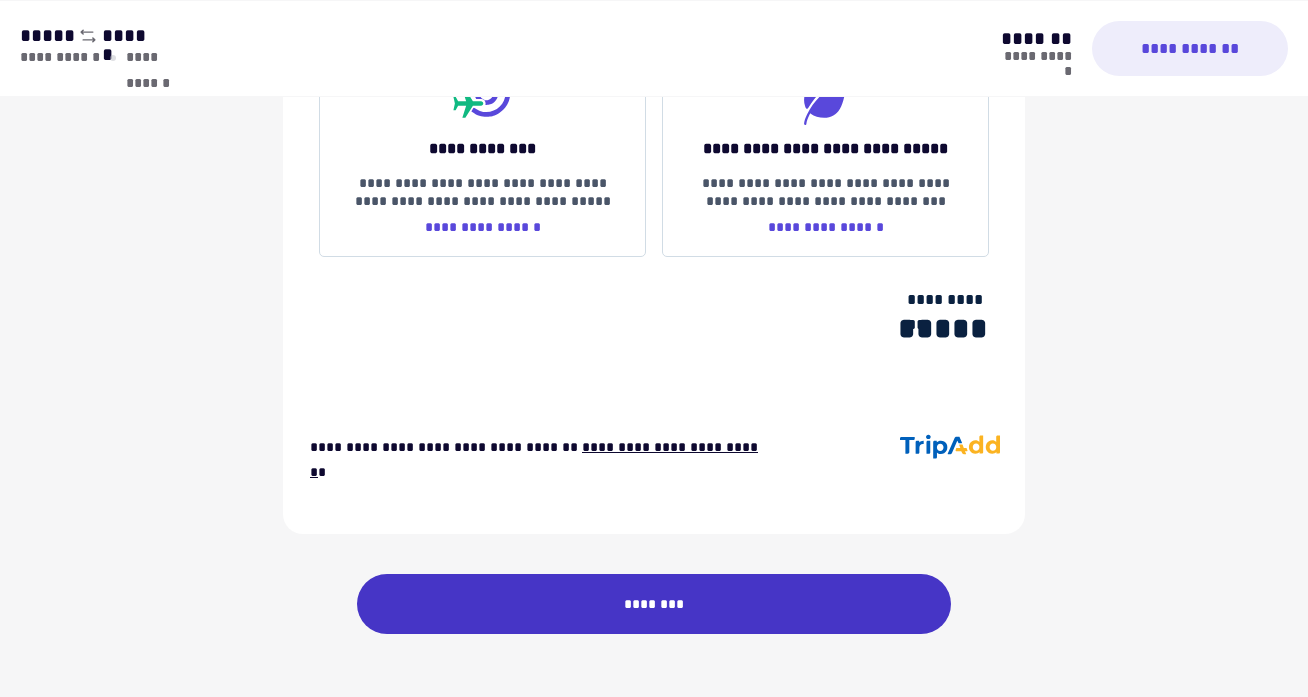 click on "********" at bounding box center [654, 604] 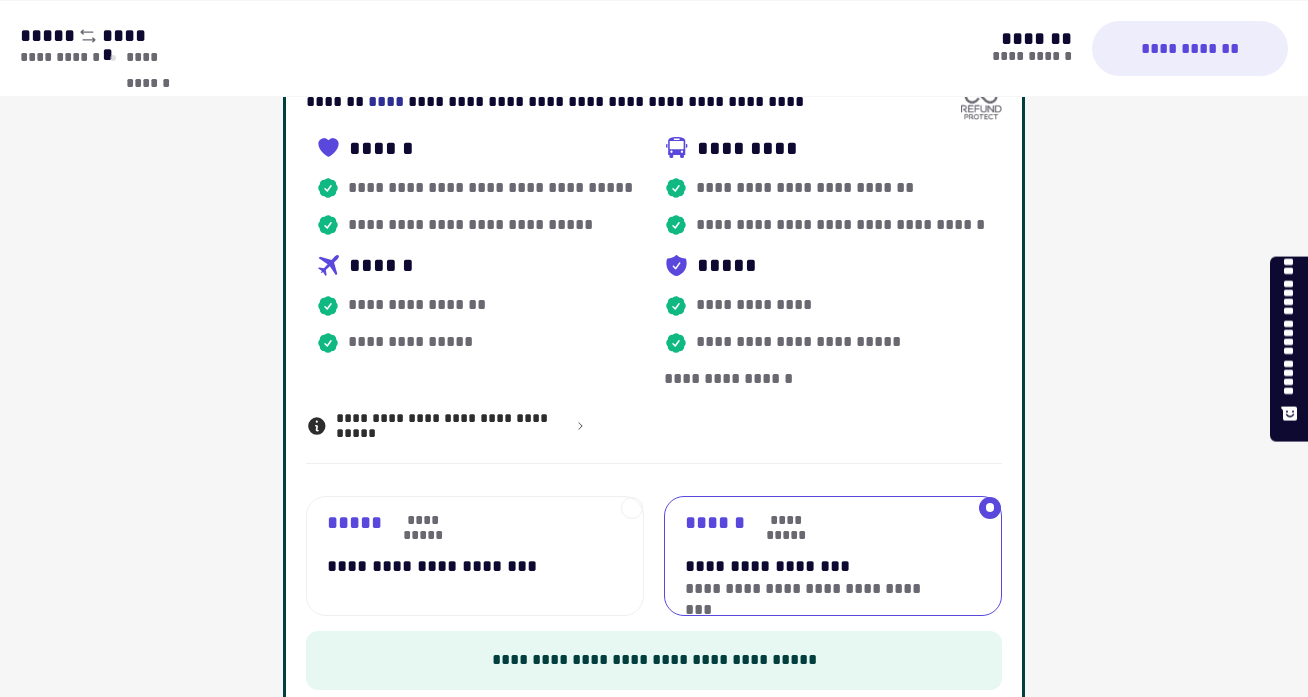scroll, scrollTop: 509, scrollLeft: 0, axis: vertical 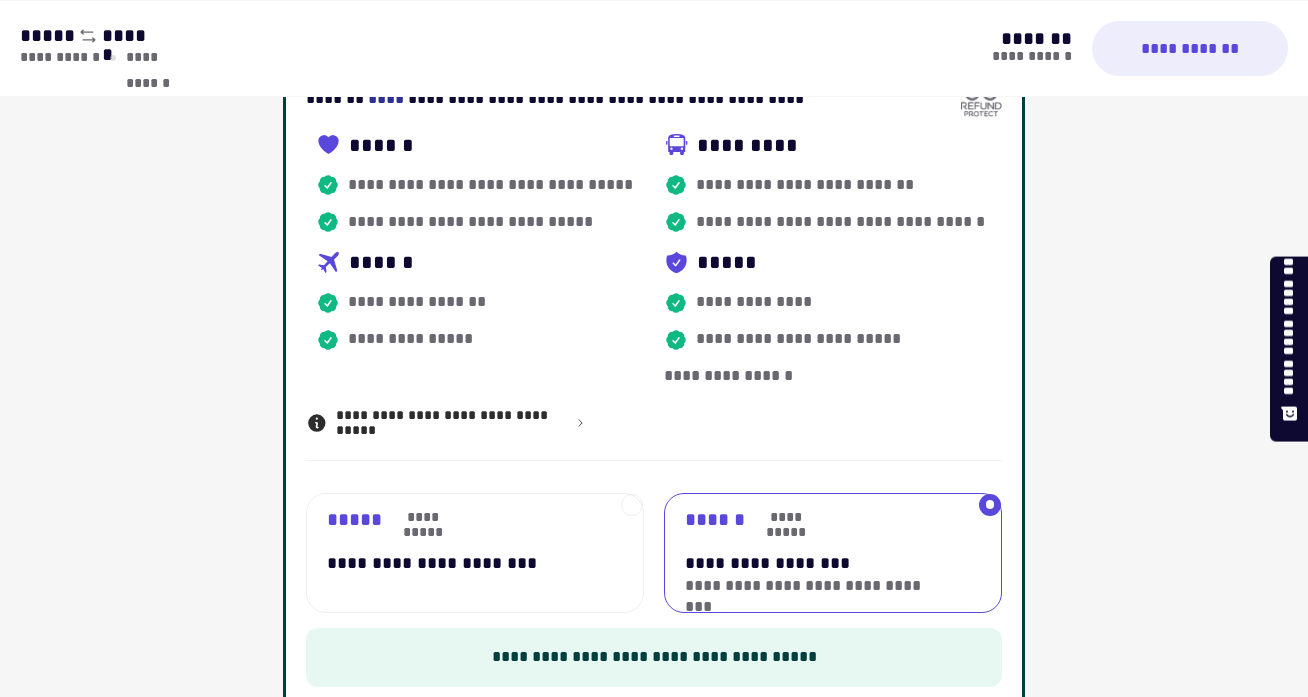 click on "**********" at bounding box center (464, 519) 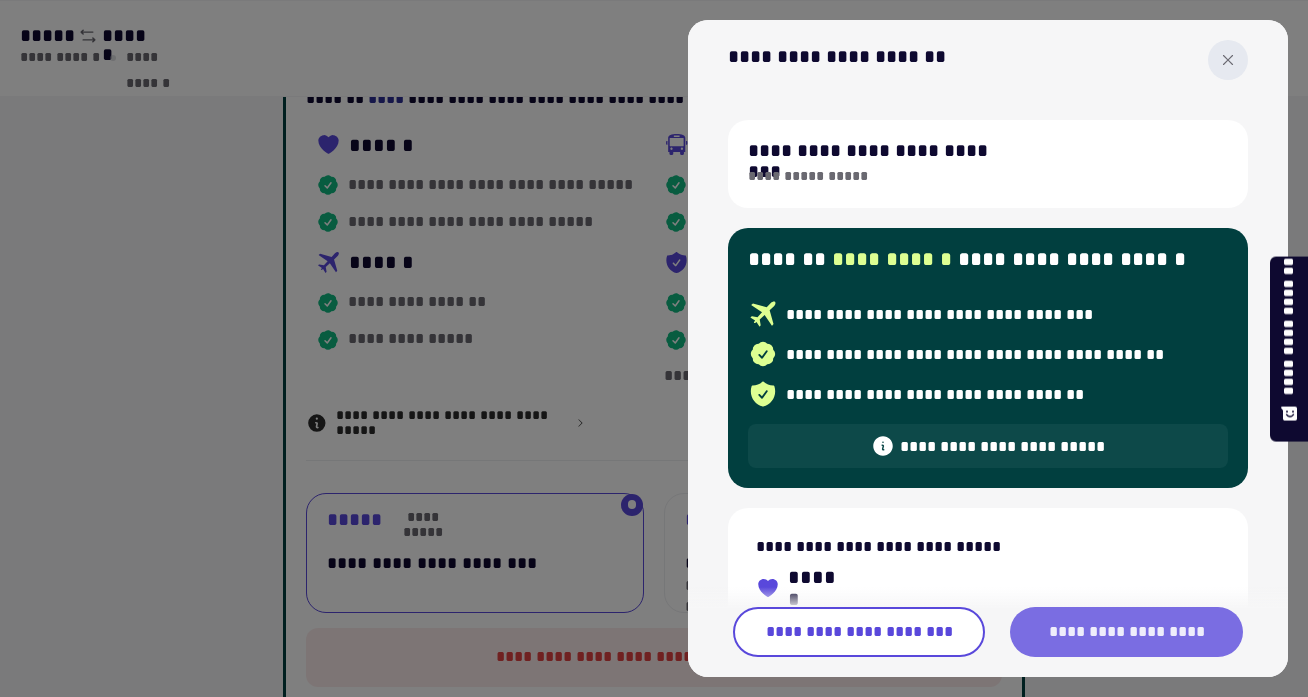 click on "**********" at bounding box center [1126, 632] 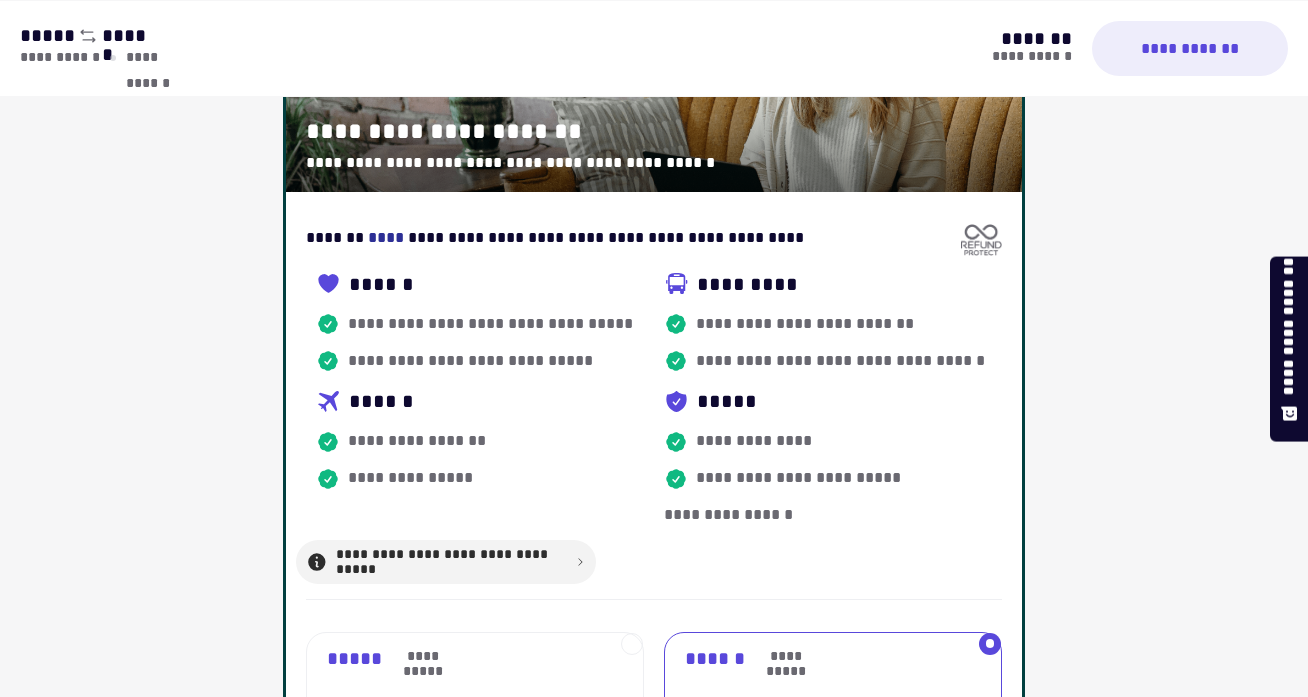 scroll, scrollTop: 366, scrollLeft: 0, axis: vertical 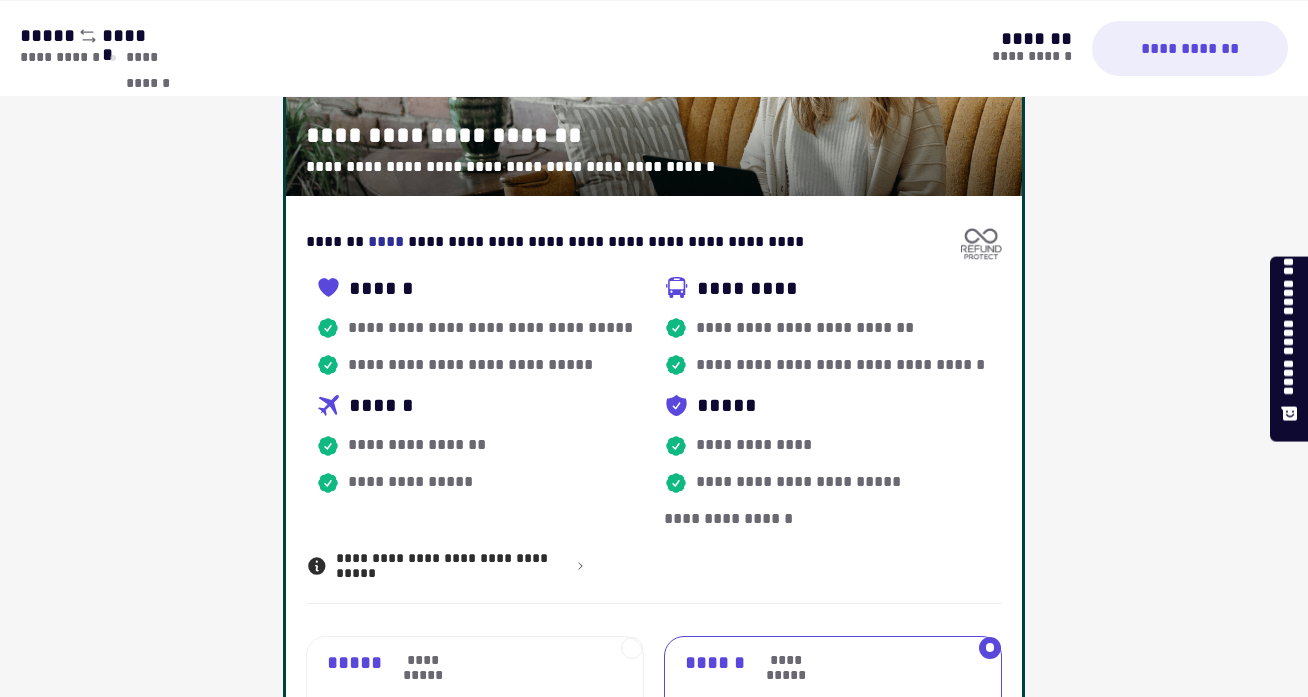 click on "**********" at bounding box center [731, 519] 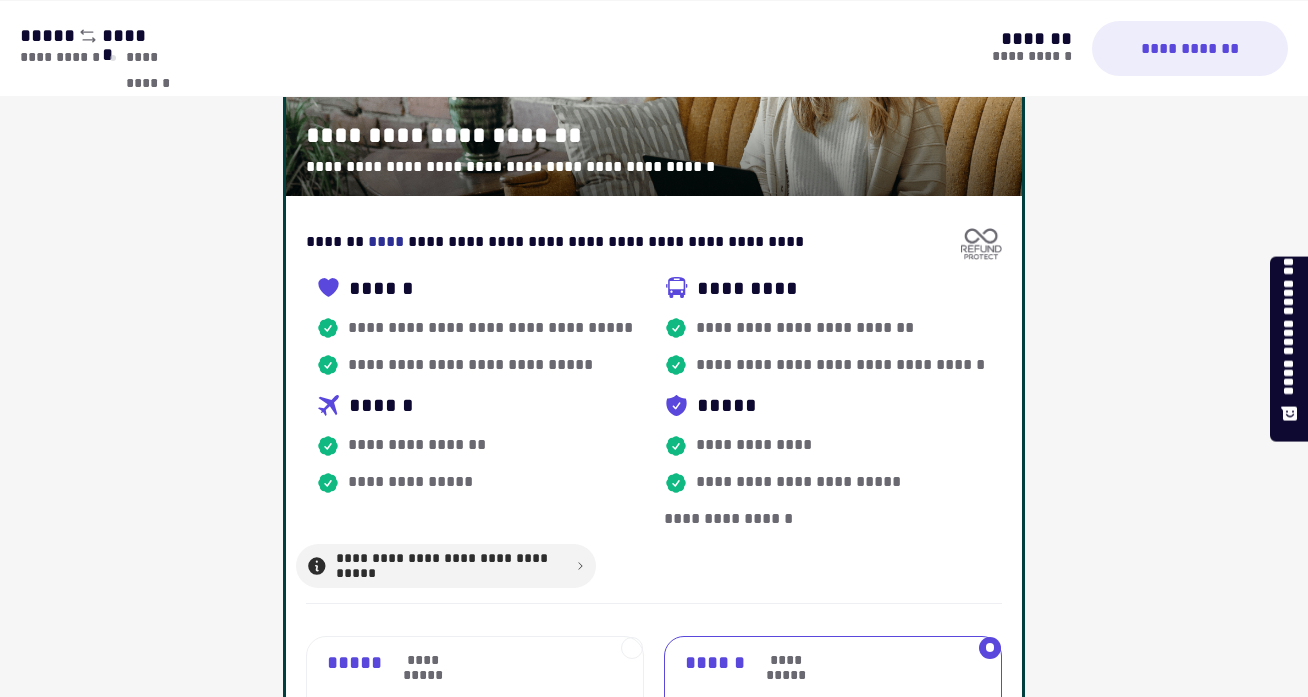 click on "**********" at bounding box center [446, 566] 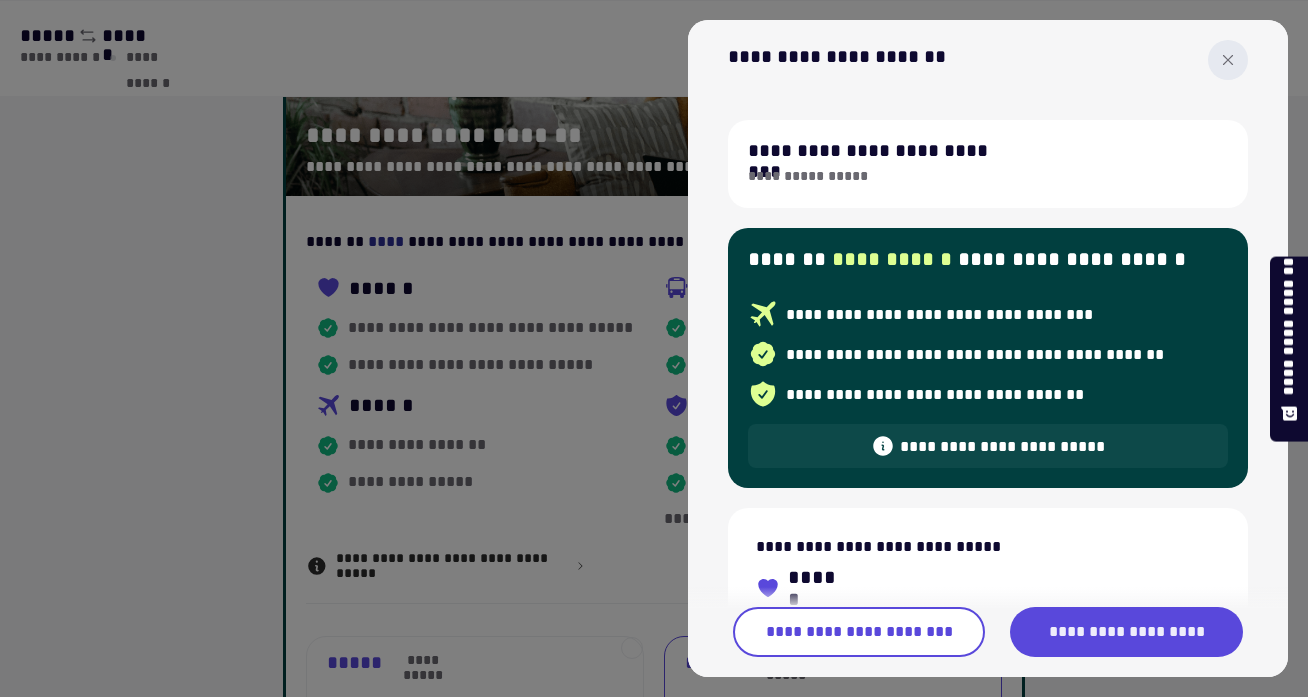 click at bounding box center [654, 348] 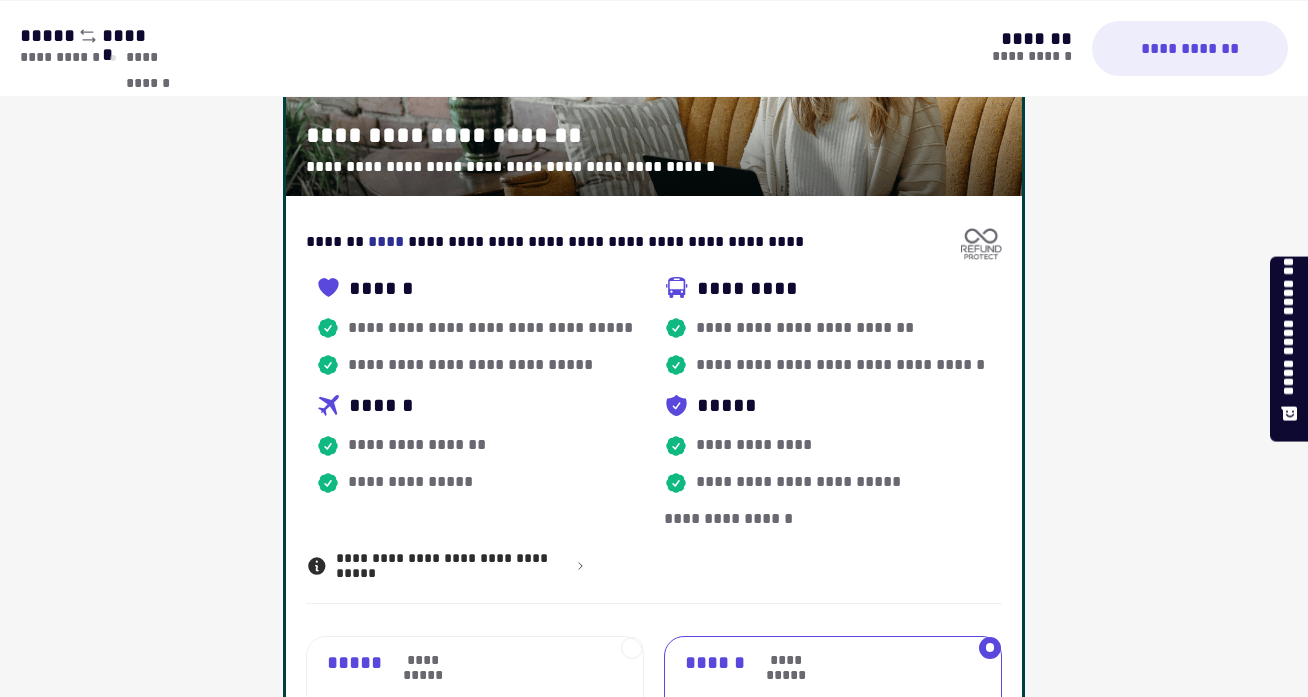 click on "**********" at bounding box center [731, 519] 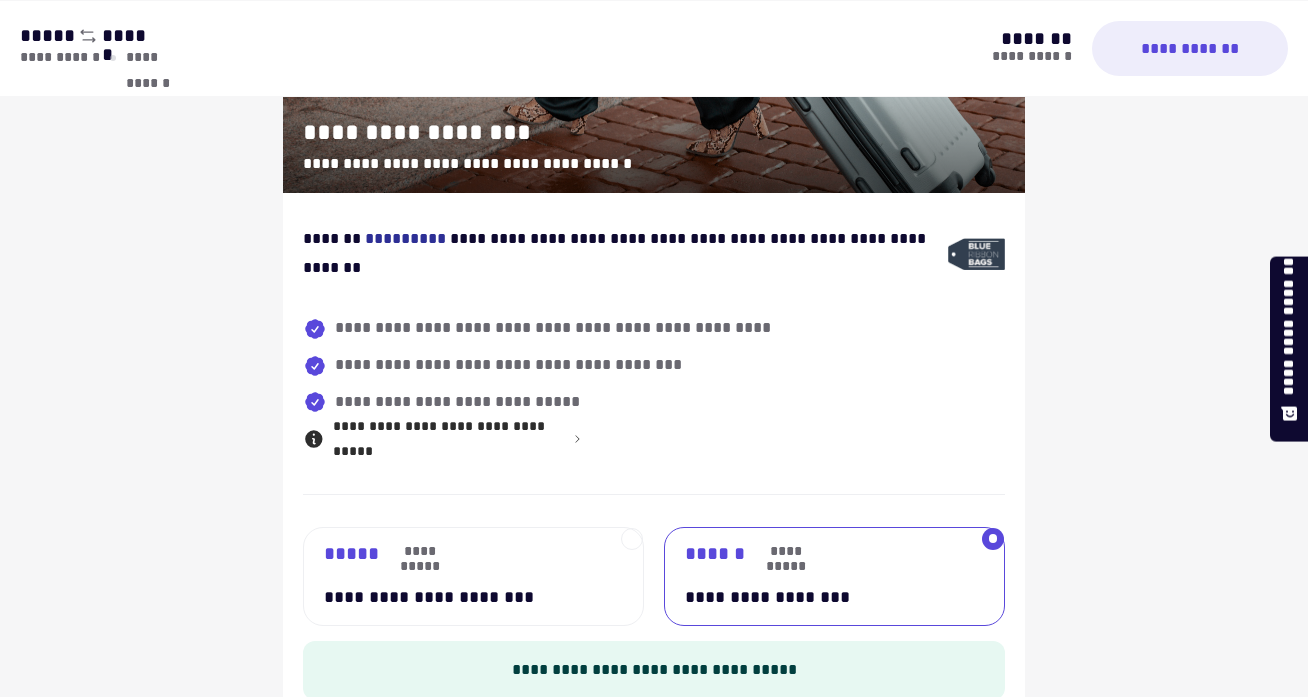 scroll, scrollTop: 1518, scrollLeft: 0, axis: vertical 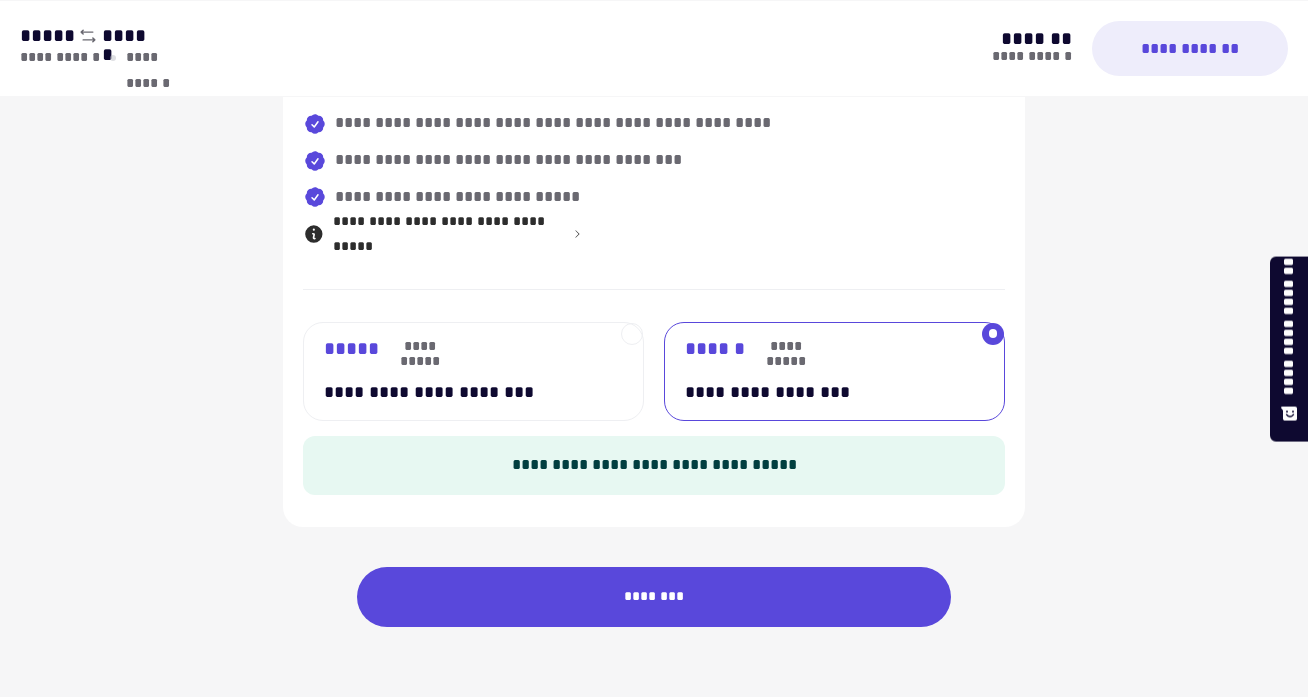 drag, startPoint x: 622, startPoint y: 595, endPoint x: 468, endPoint y: 319, distance: 316.05695 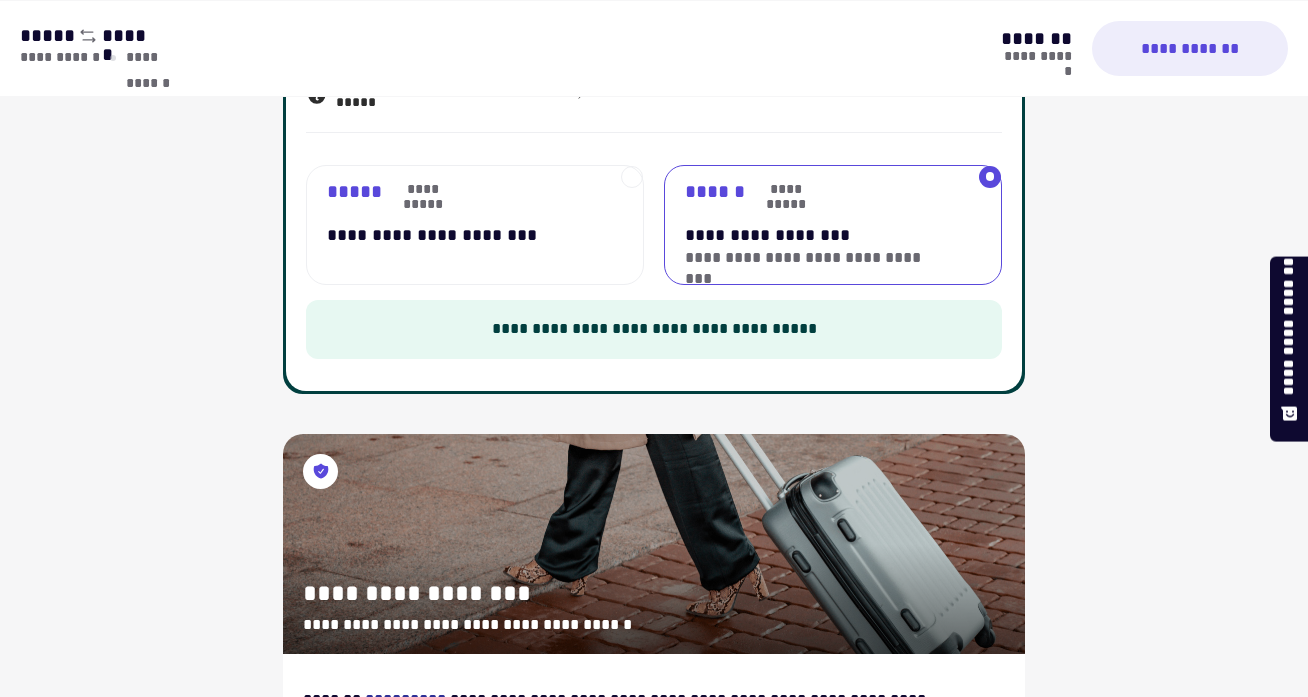 scroll, scrollTop: 746, scrollLeft: 0, axis: vertical 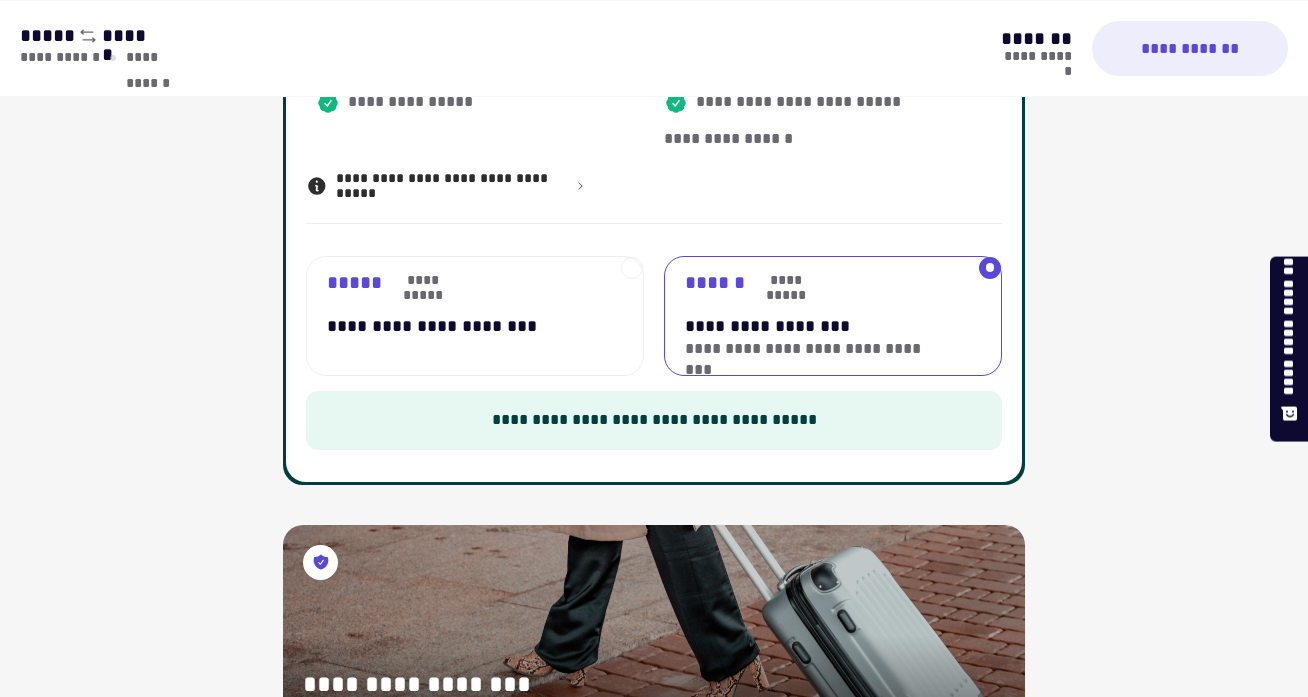click on "**********" at bounding box center [459, 326] 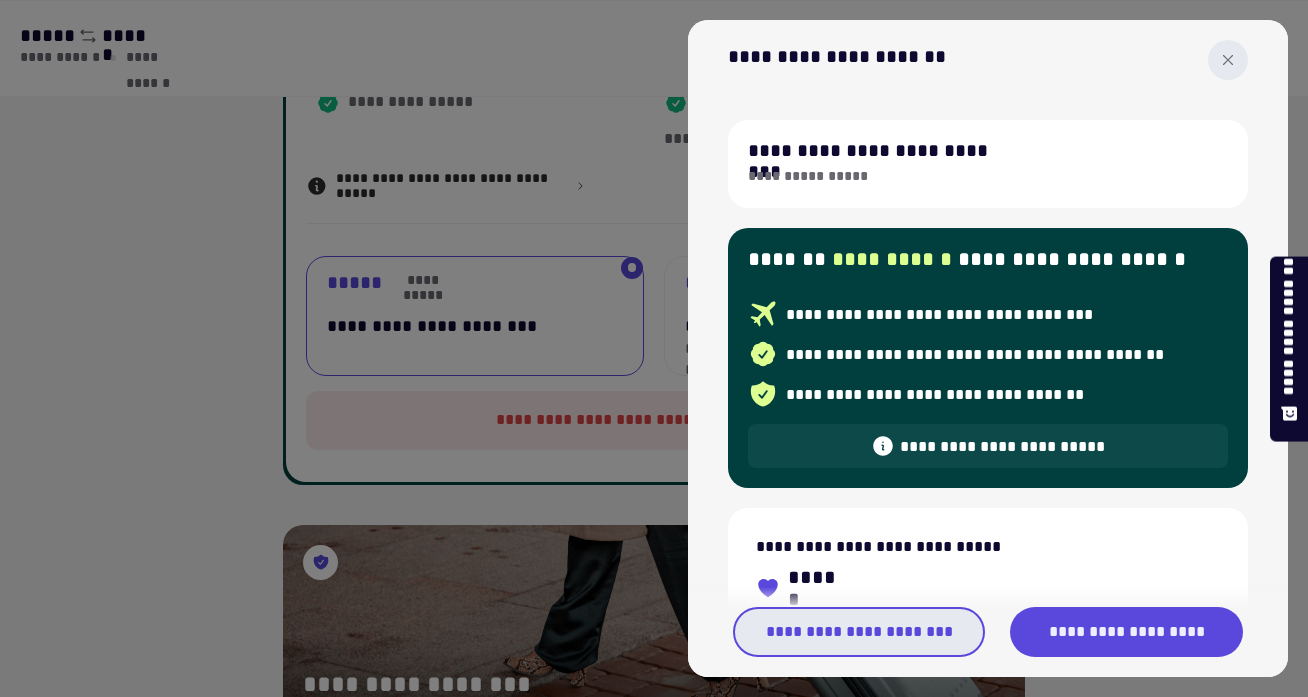 click on "**********" at bounding box center [859, 632] 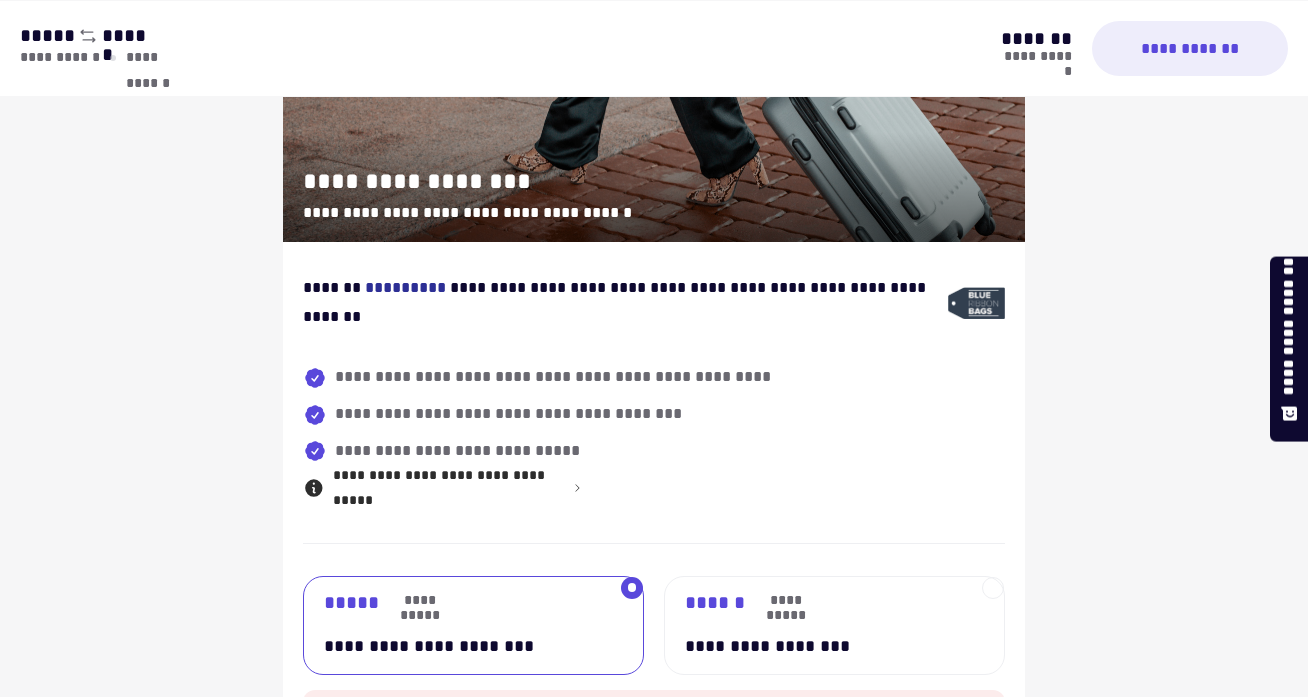 scroll, scrollTop: 1518, scrollLeft: 0, axis: vertical 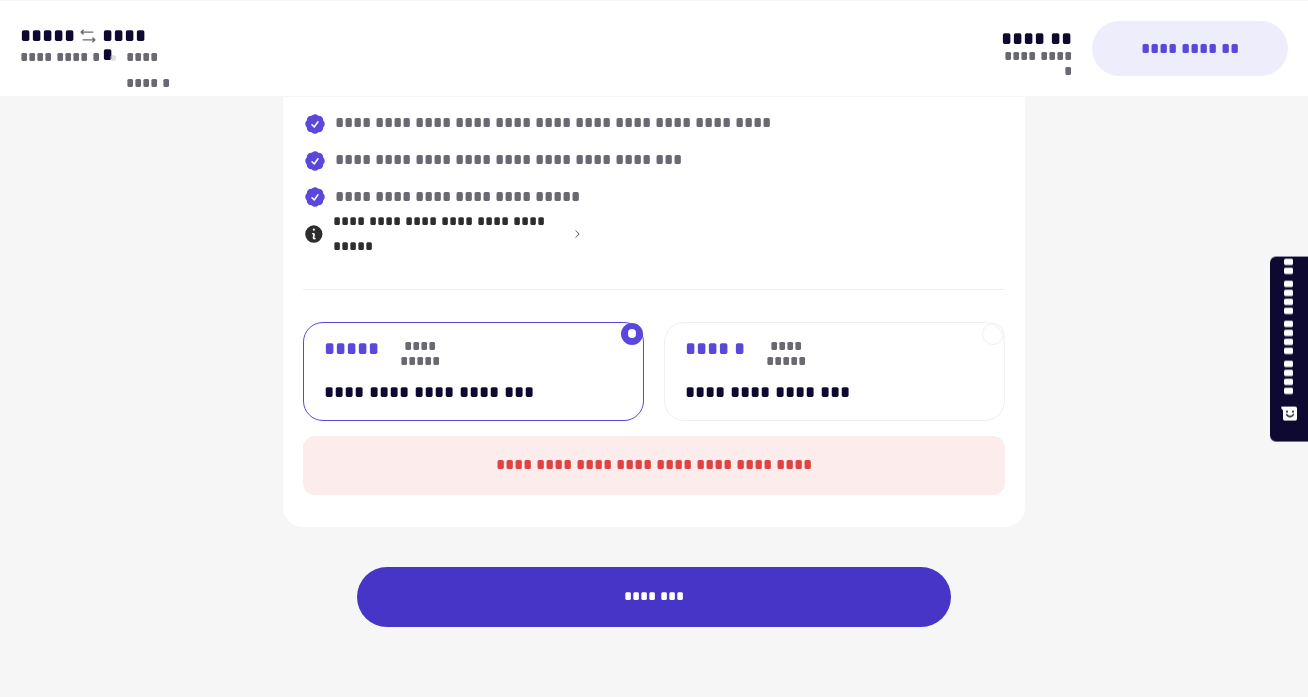 click on "********" at bounding box center [654, 597] 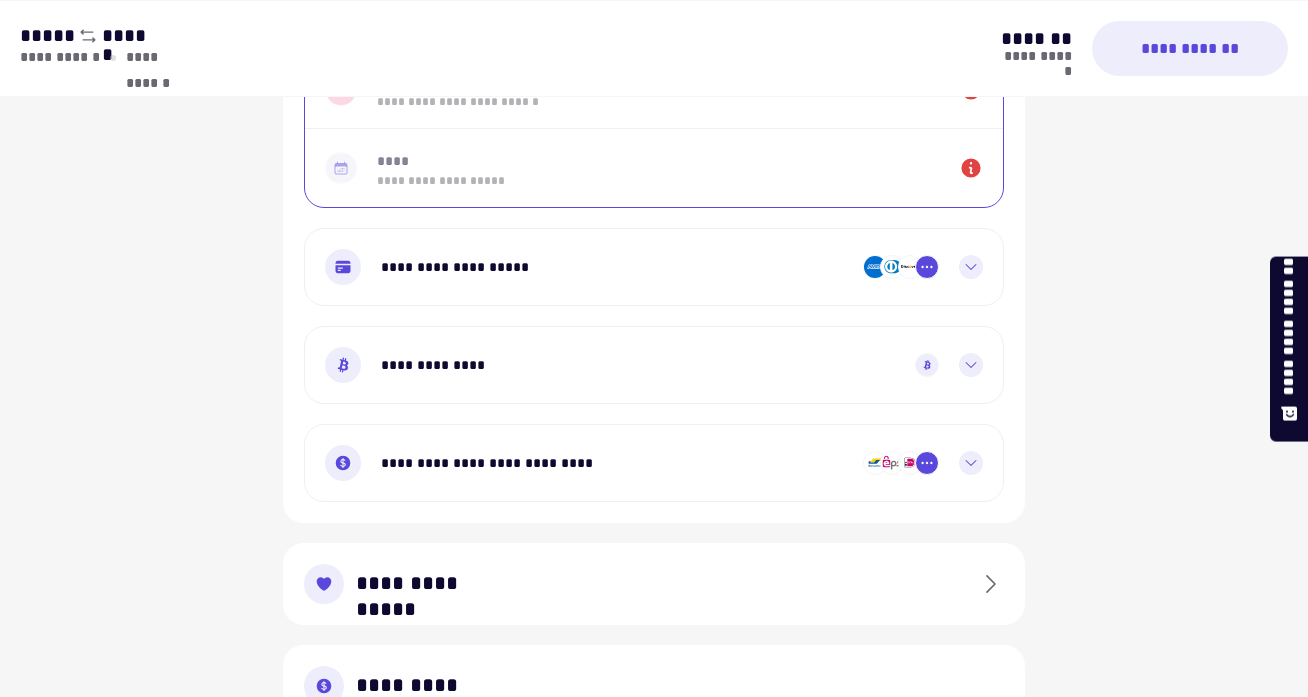 scroll, scrollTop: 1814, scrollLeft: 0, axis: vertical 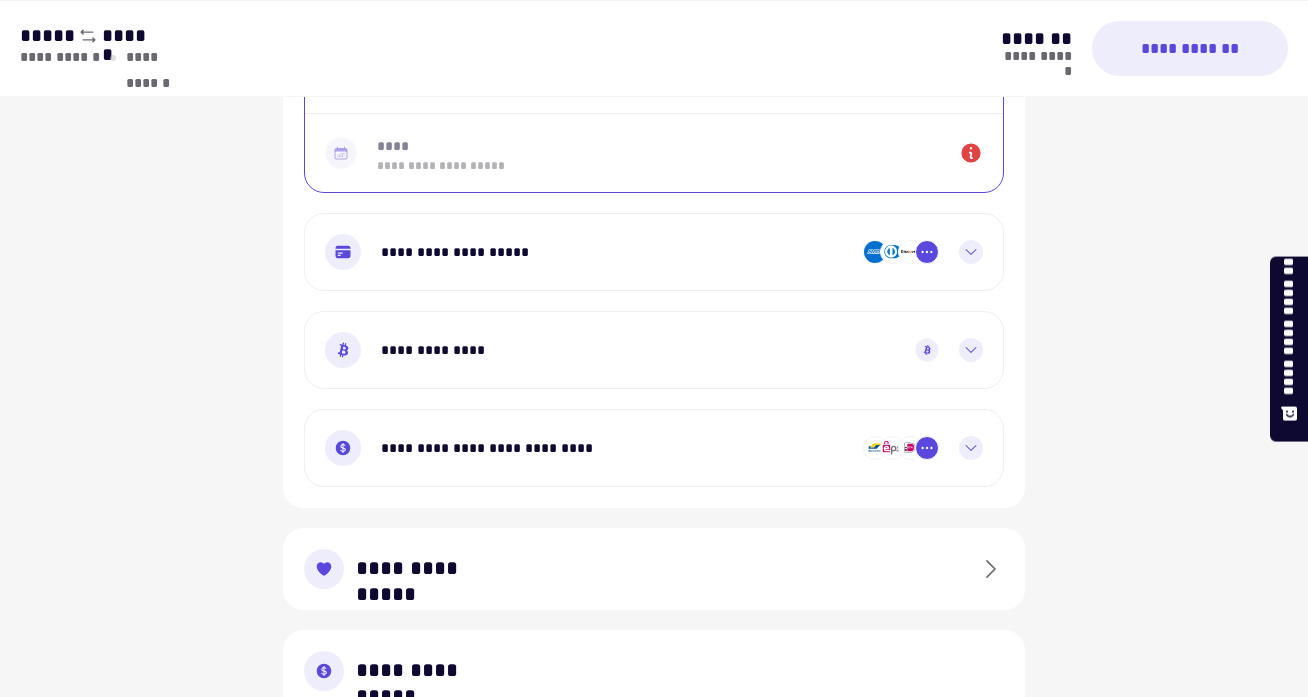 click 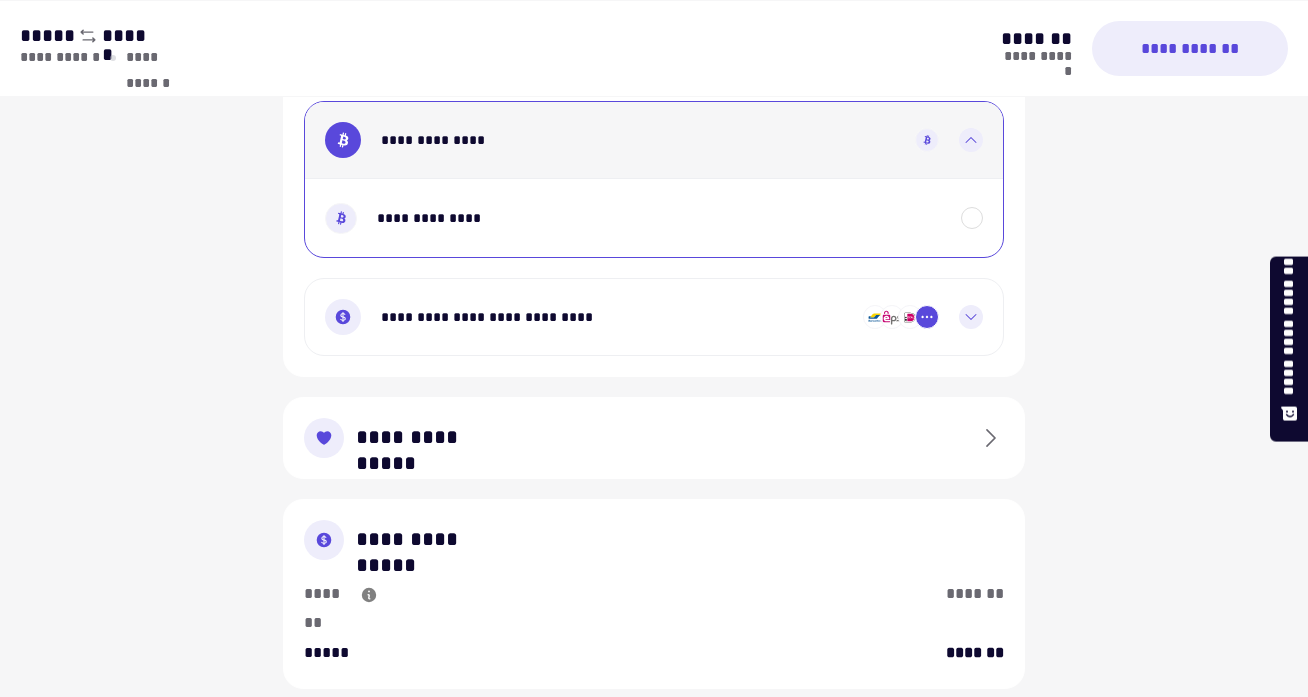 scroll, scrollTop: 1617, scrollLeft: 0, axis: vertical 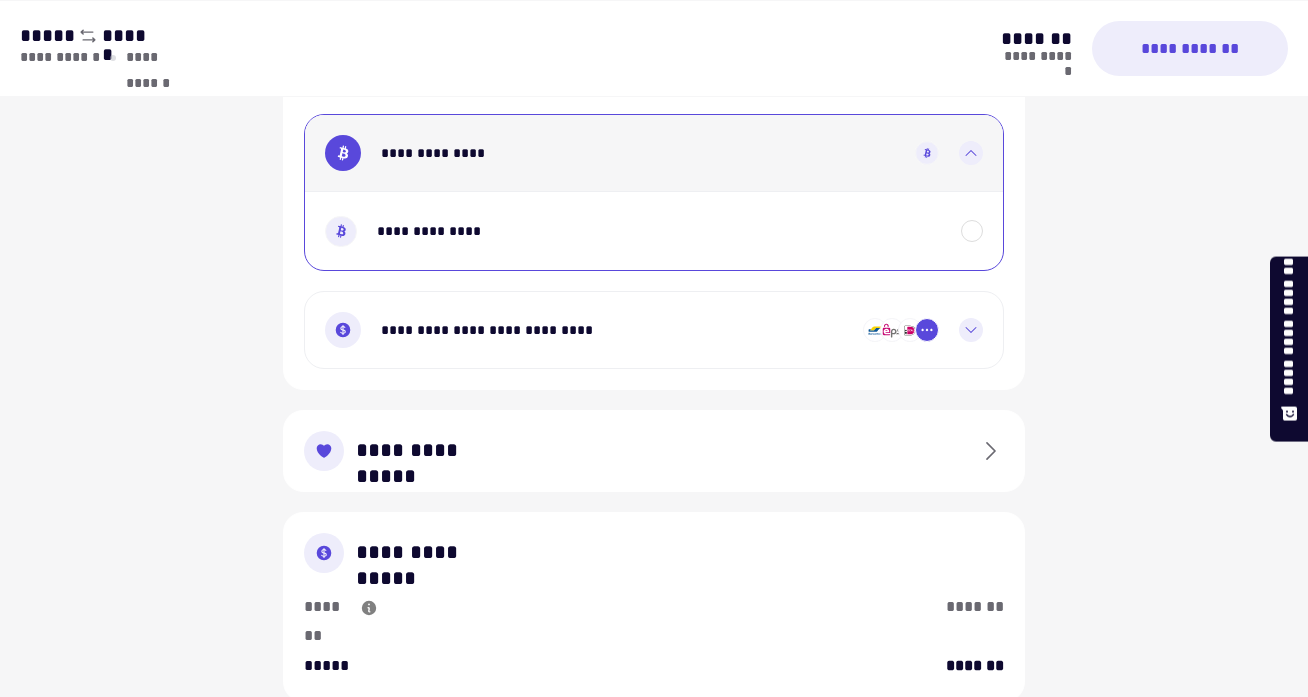 click 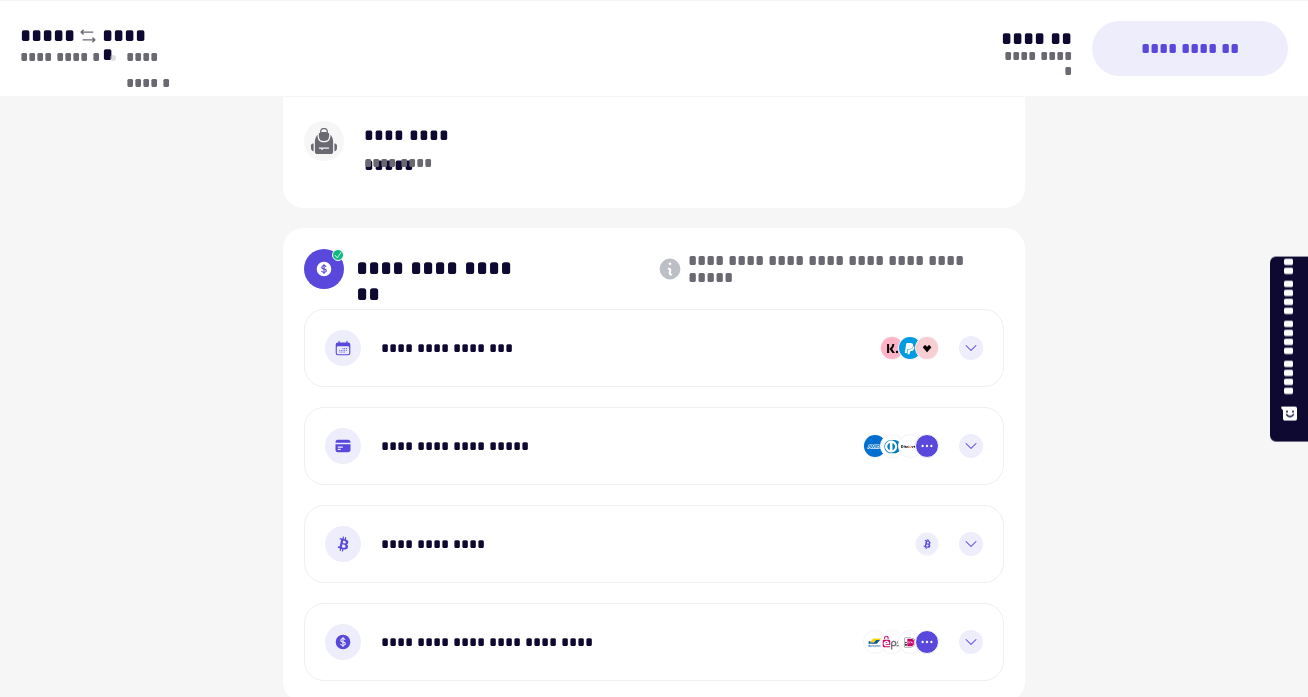 scroll, scrollTop: 1218, scrollLeft: 0, axis: vertical 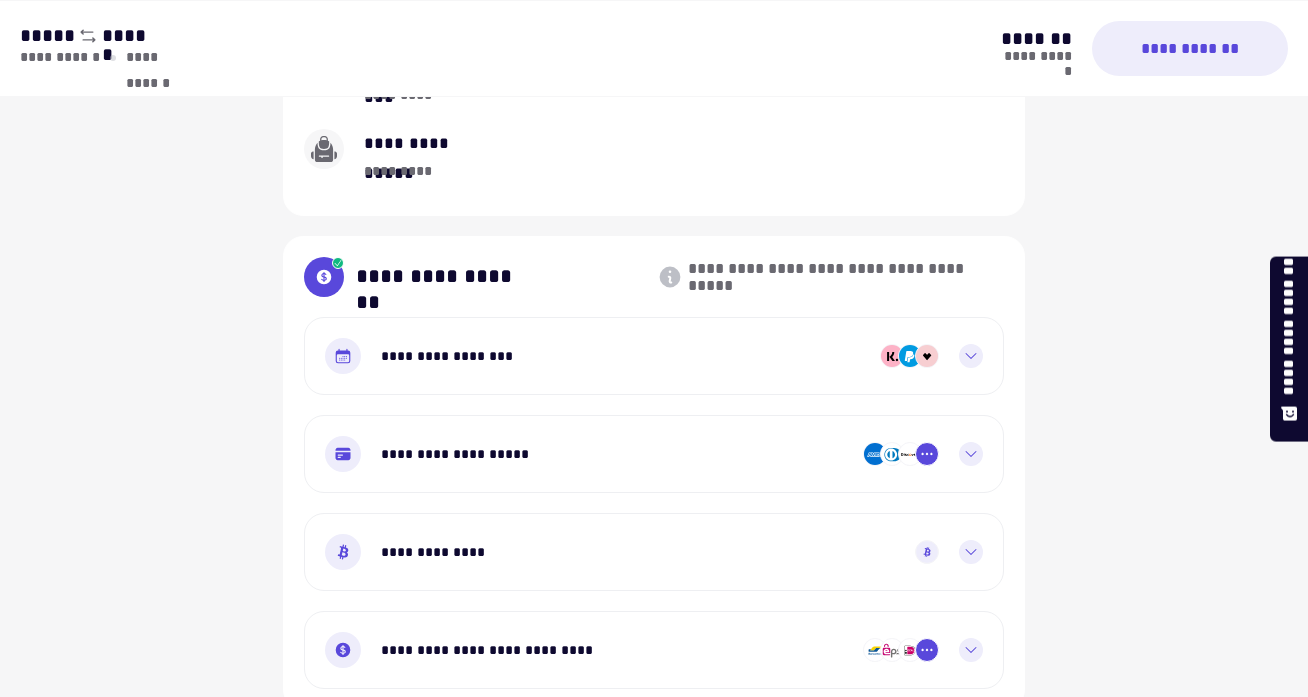 click 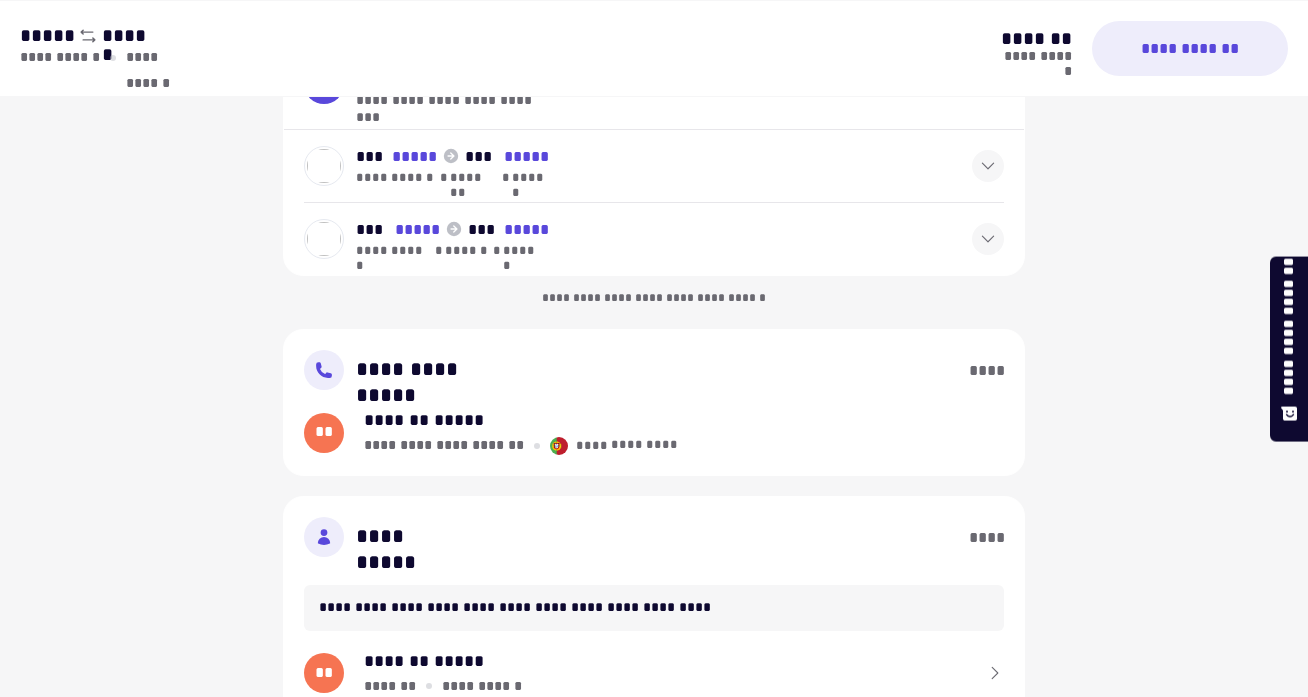 scroll, scrollTop: 0, scrollLeft: 0, axis: both 